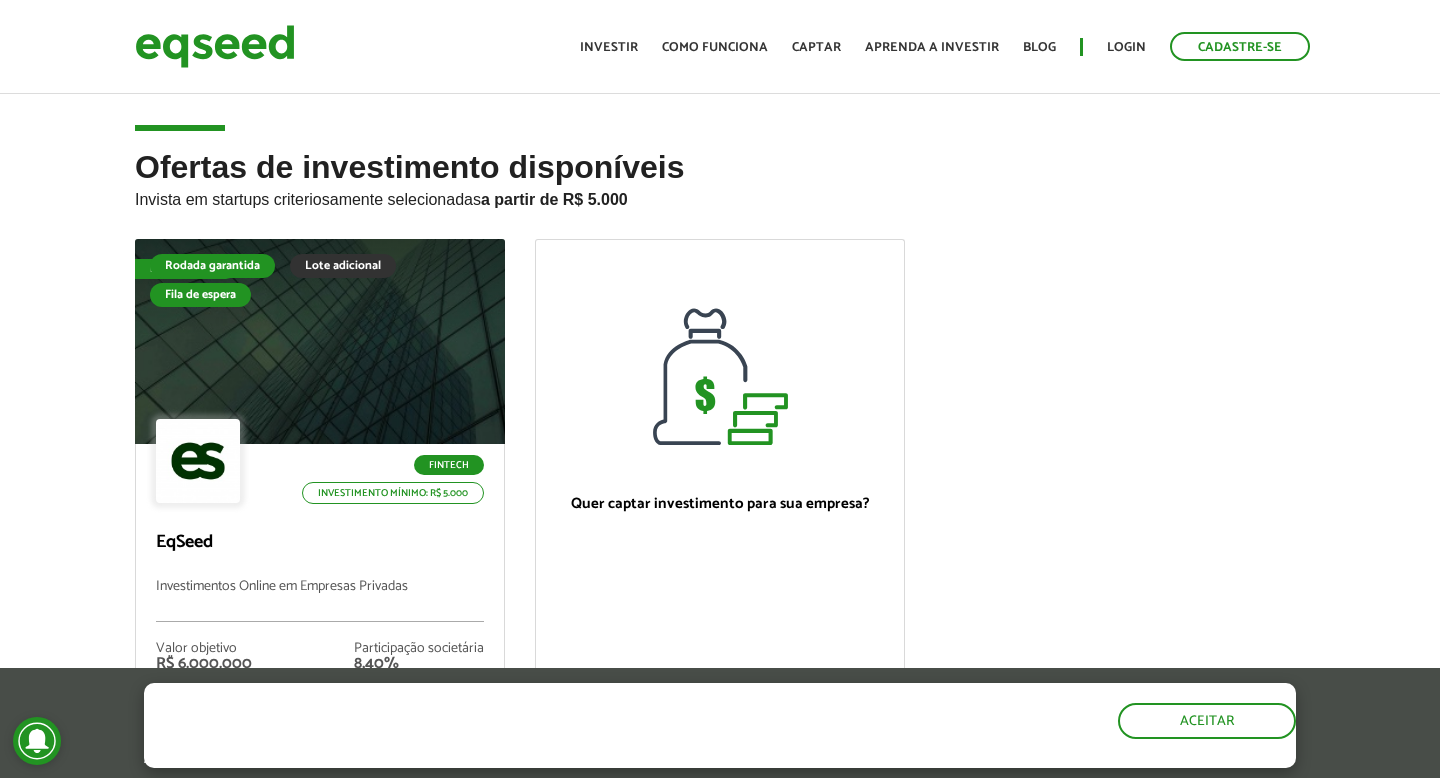 scroll, scrollTop: 0, scrollLeft: 0, axis: both 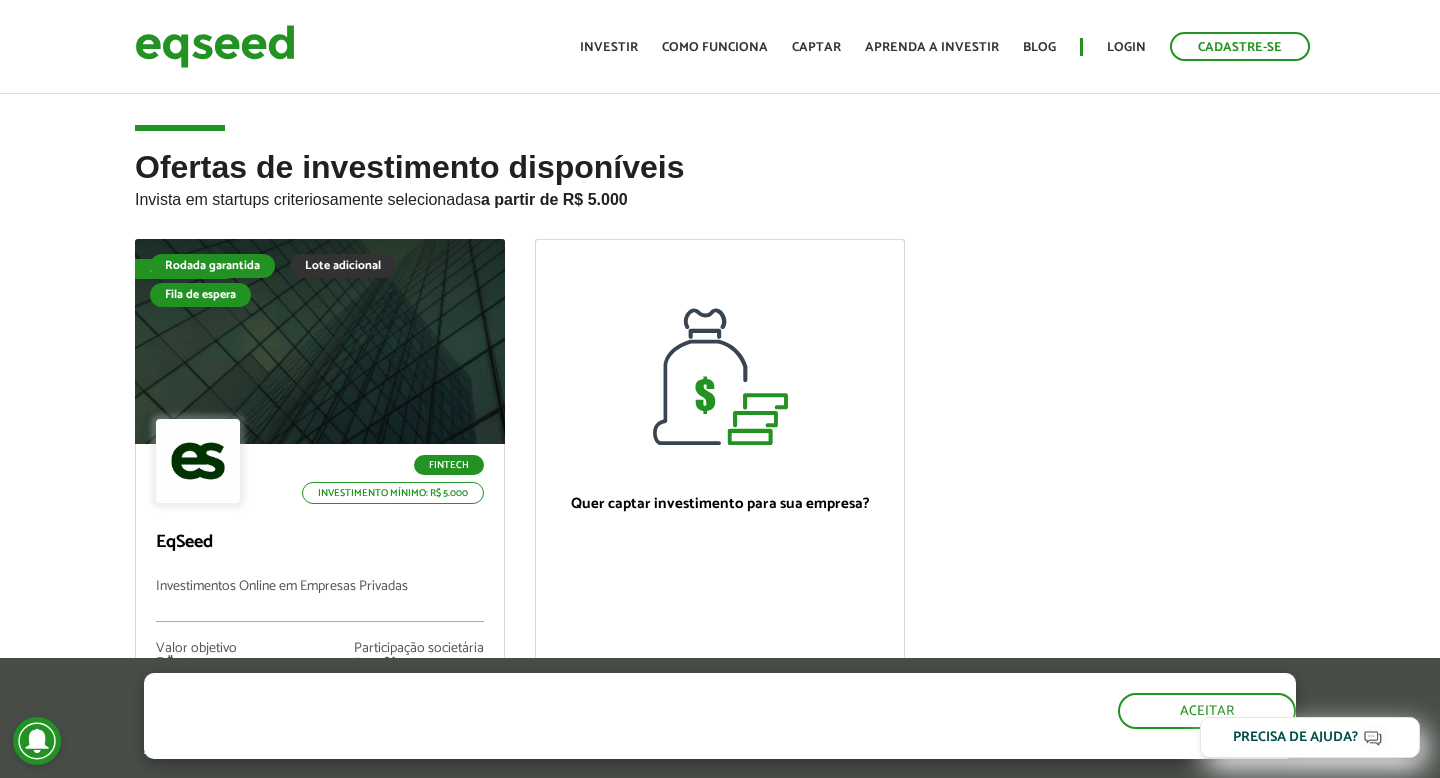 click on "Ofertas de investimento disponíveis
Invista em startups criteriosamente selecionadas  a partir de R$ 5.000
Fila de espera
Rodada garantida        Lote adicional        Fila de espera
Fintech
Investimento mínimo: R$ 5.000
EqSeed
Investimentos Online em Empresas Privadas
Valor objetivo
R$ 6.000.000
Participação societária
8,40%
Ver oferta
Quer captar investimento para sua empresa?
Quero captar" at bounding box center [720, 514] 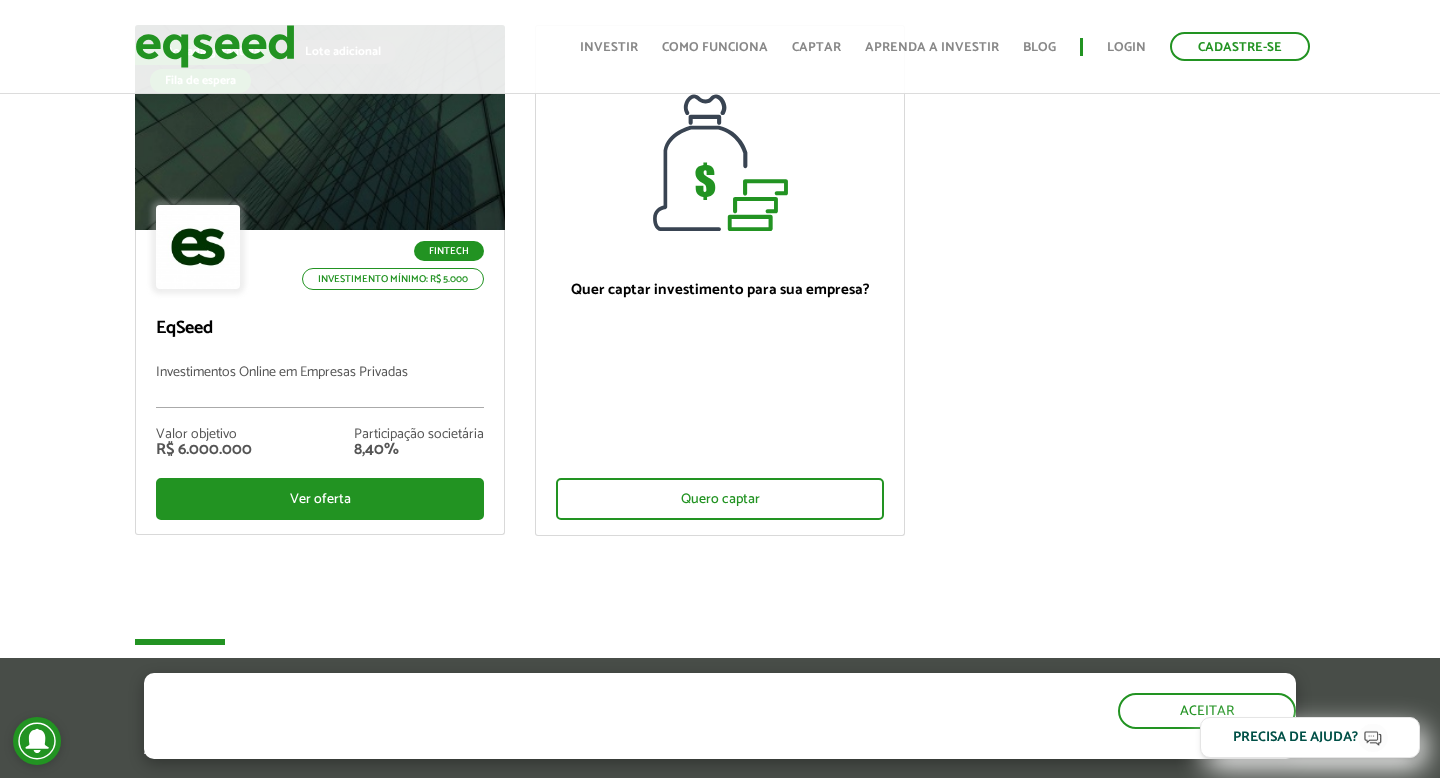 scroll, scrollTop: 210, scrollLeft: 0, axis: vertical 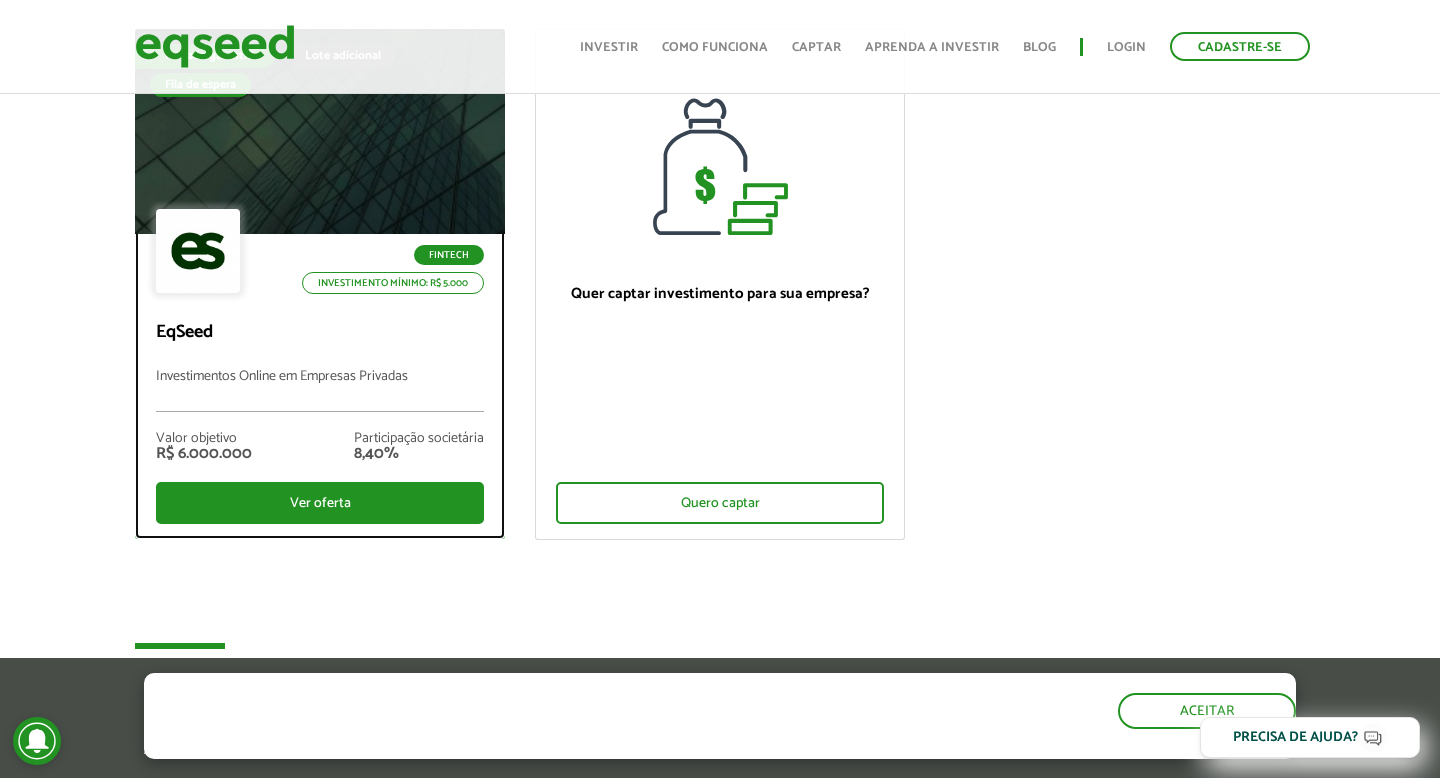 click at bounding box center (320, 132) 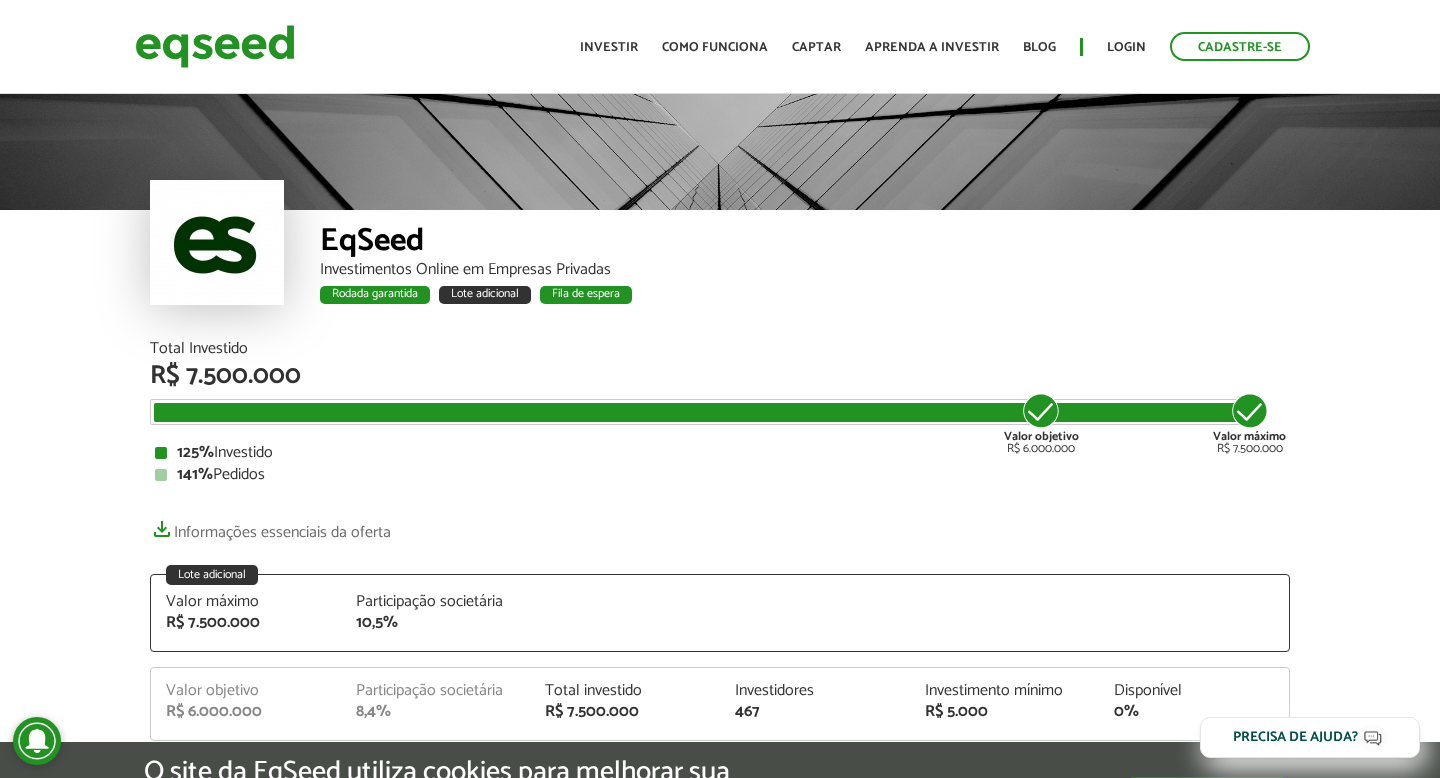 scroll, scrollTop: 0, scrollLeft: 0, axis: both 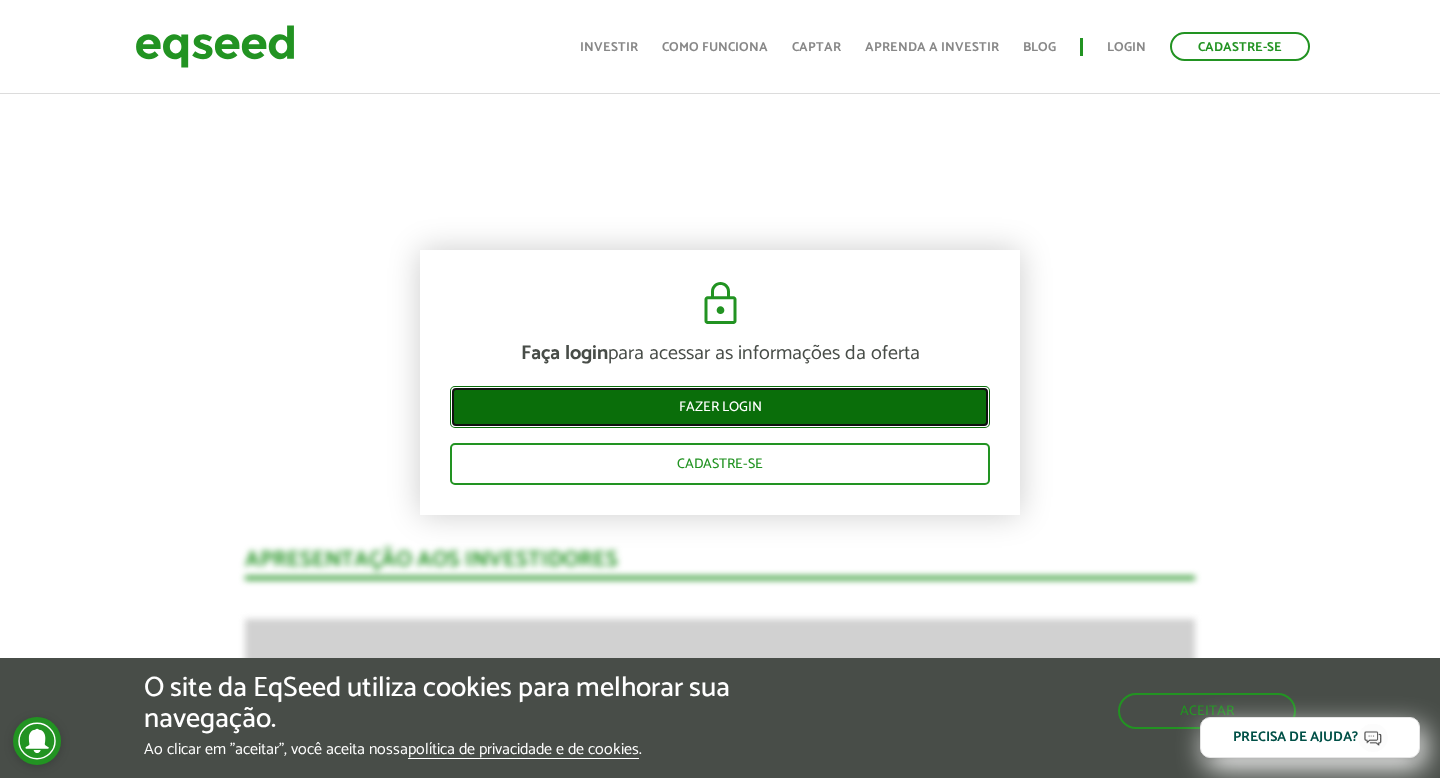 click on "Fazer login" at bounding box center [720, 407] 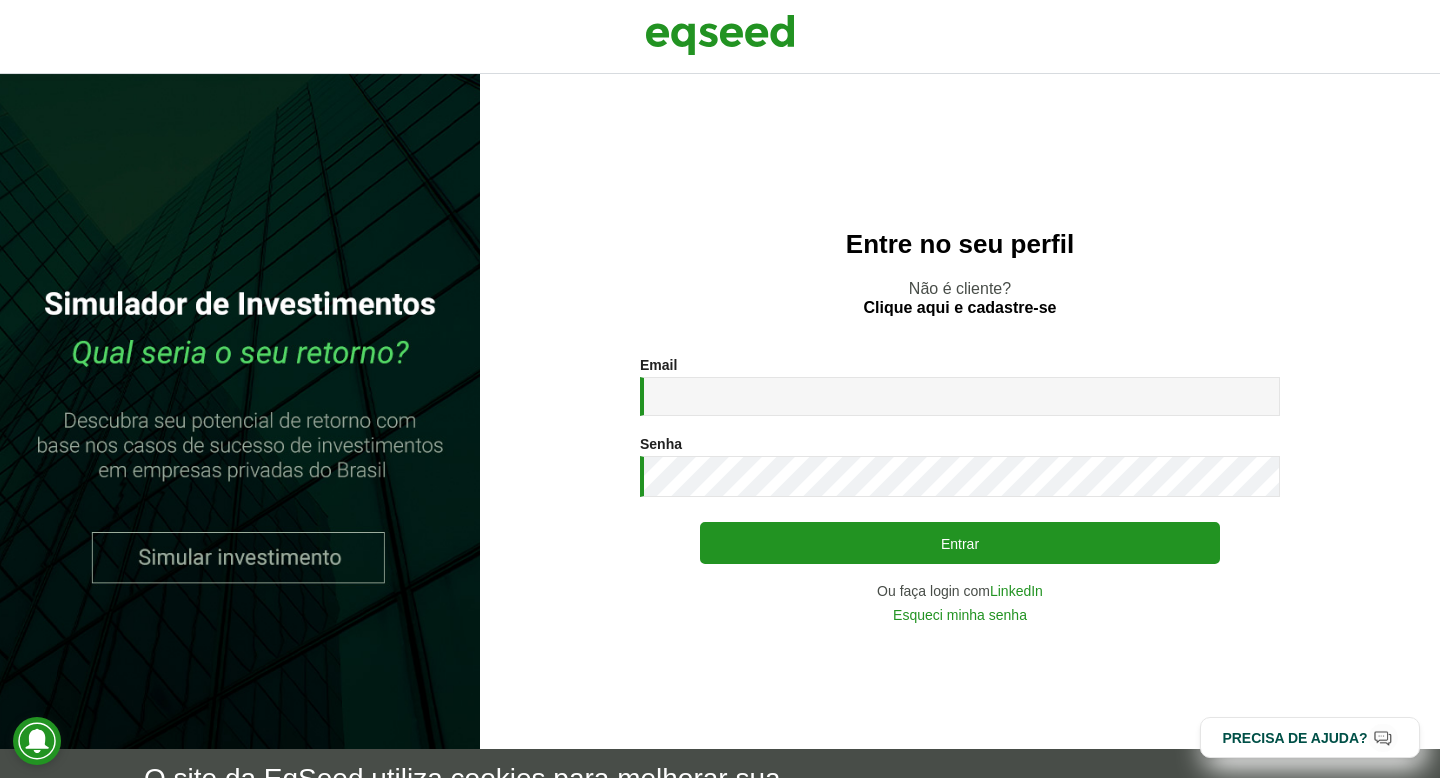 scroll, scrollTop: 0, scrollLeft: 0, axis: both 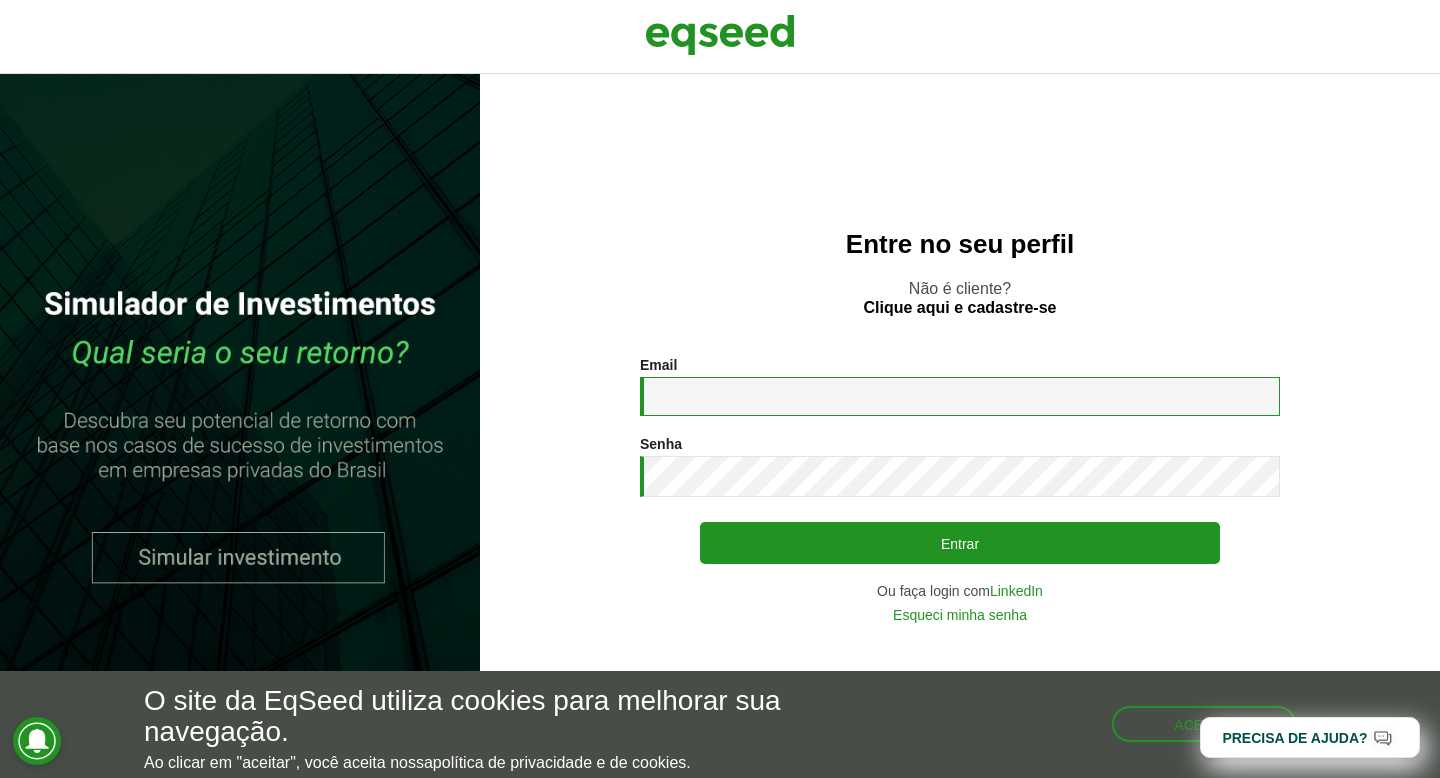 click on "Email  *" at bounding box center [960, 396] 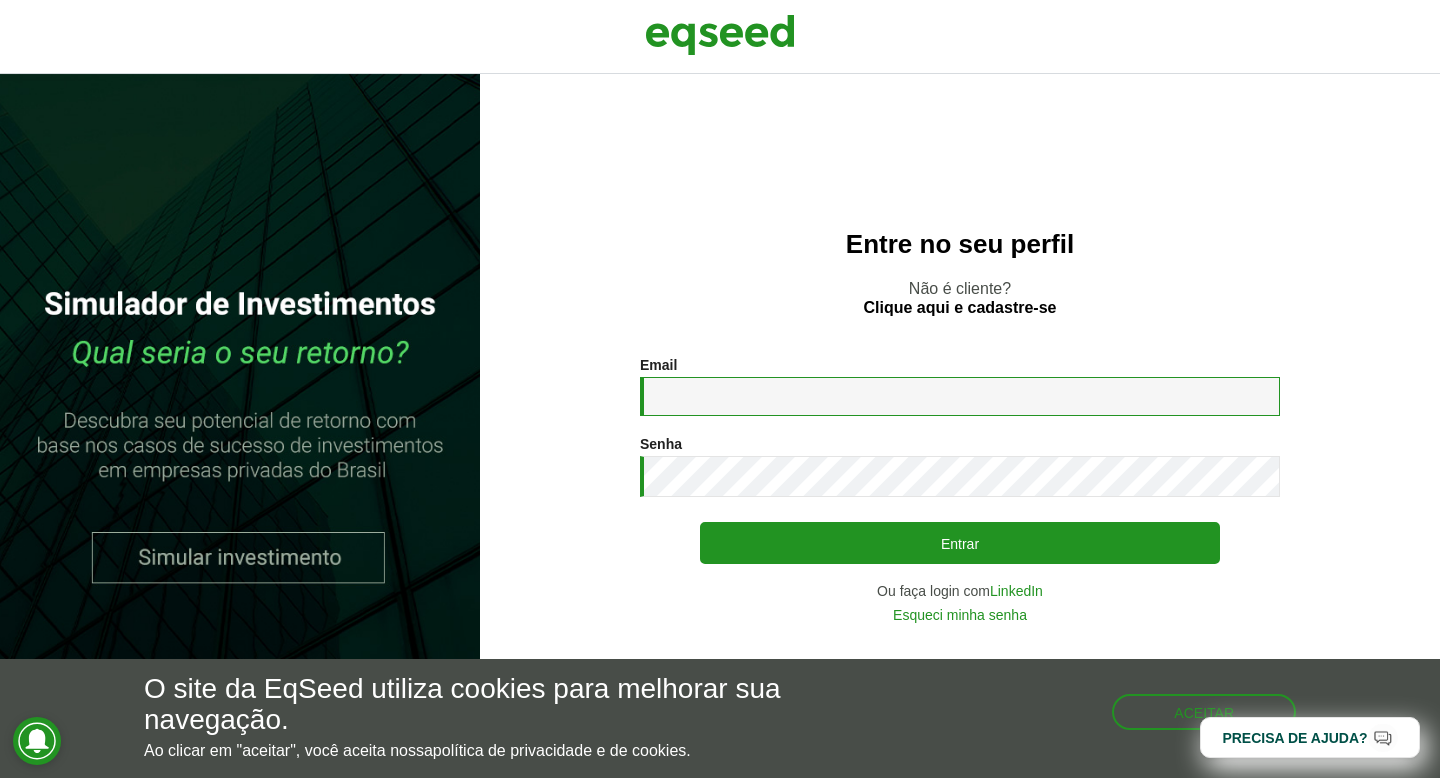 type on "**********" 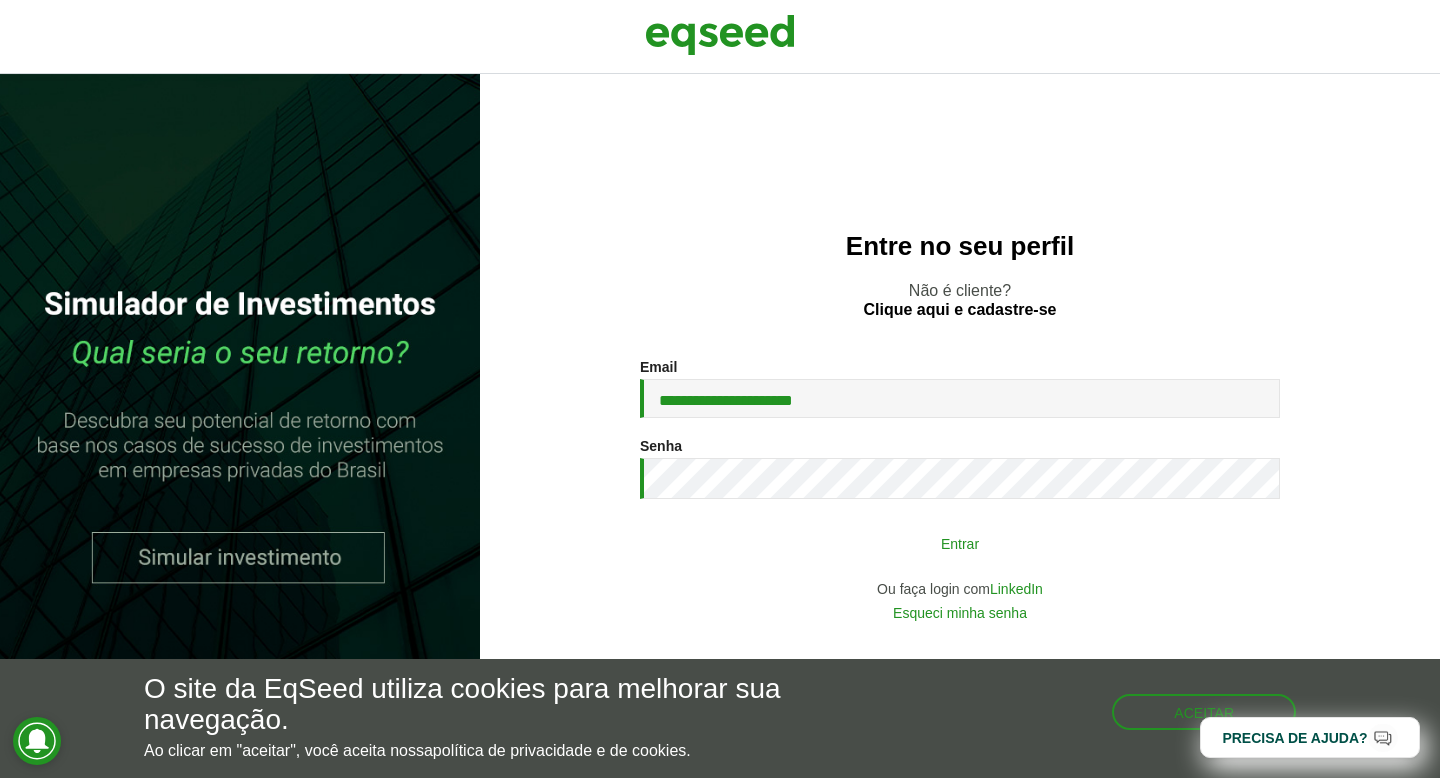 click on "Entrar" at bounding box center (960, 543) 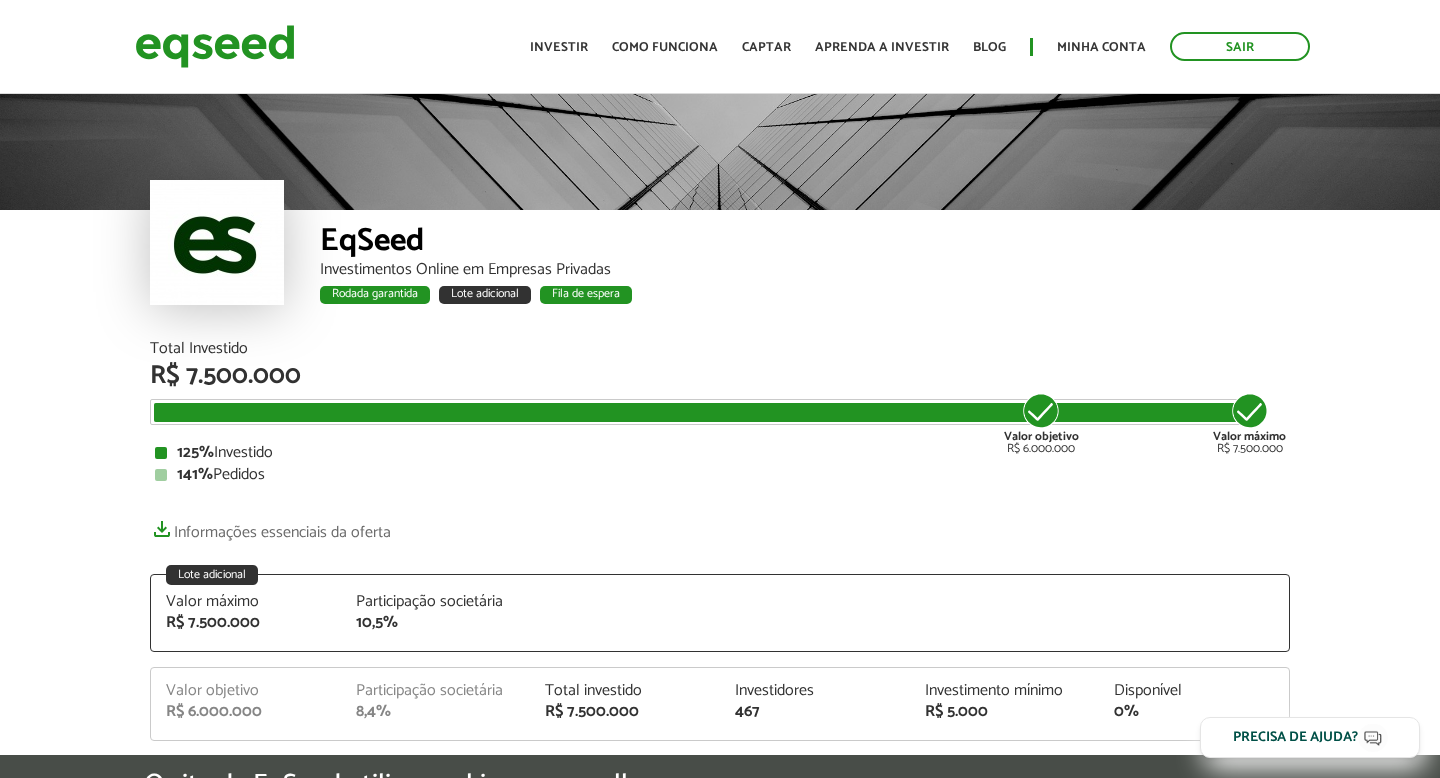 scroll, scrollTop: 0, scrollLeft: 0, axis: both 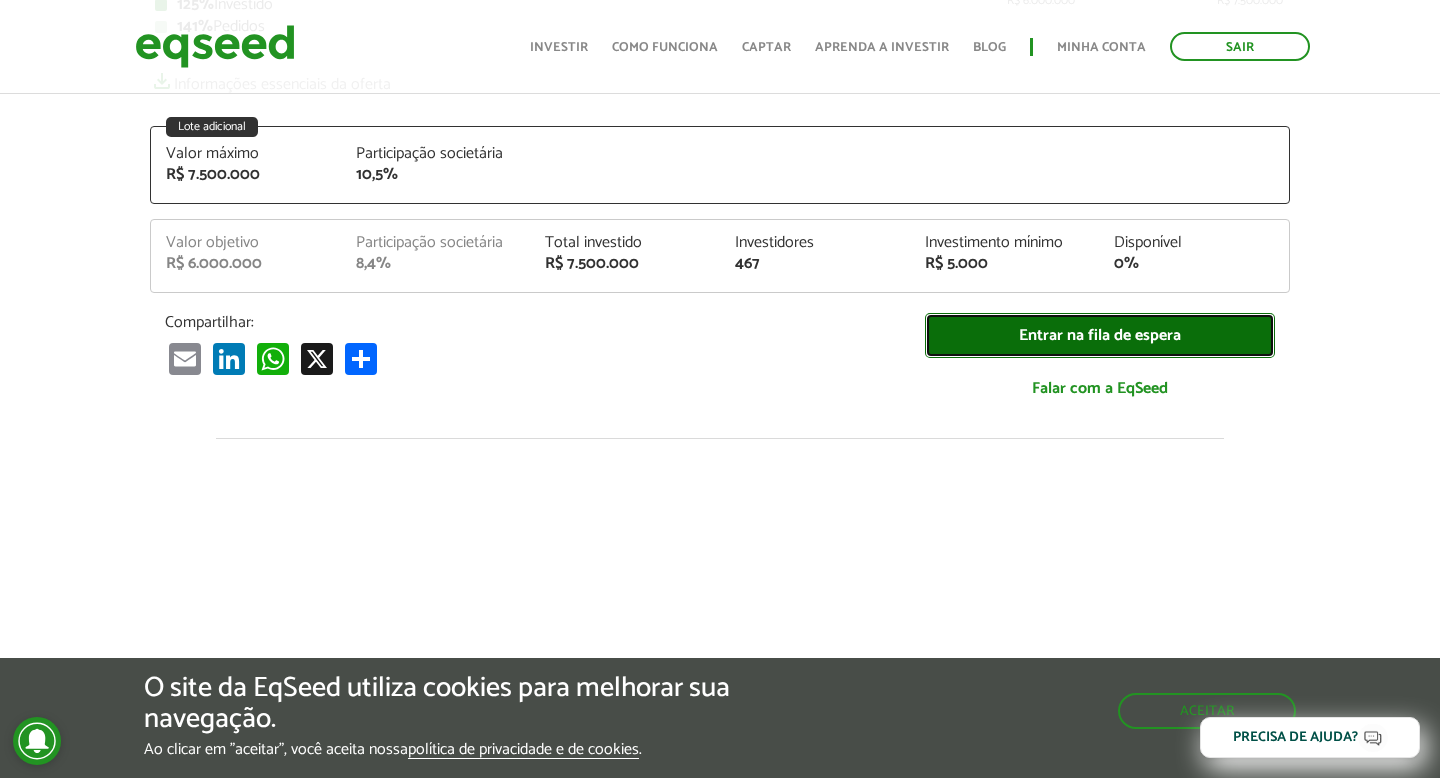 click on "Entrar na fila de espera" at bounding box center (1100, 335) 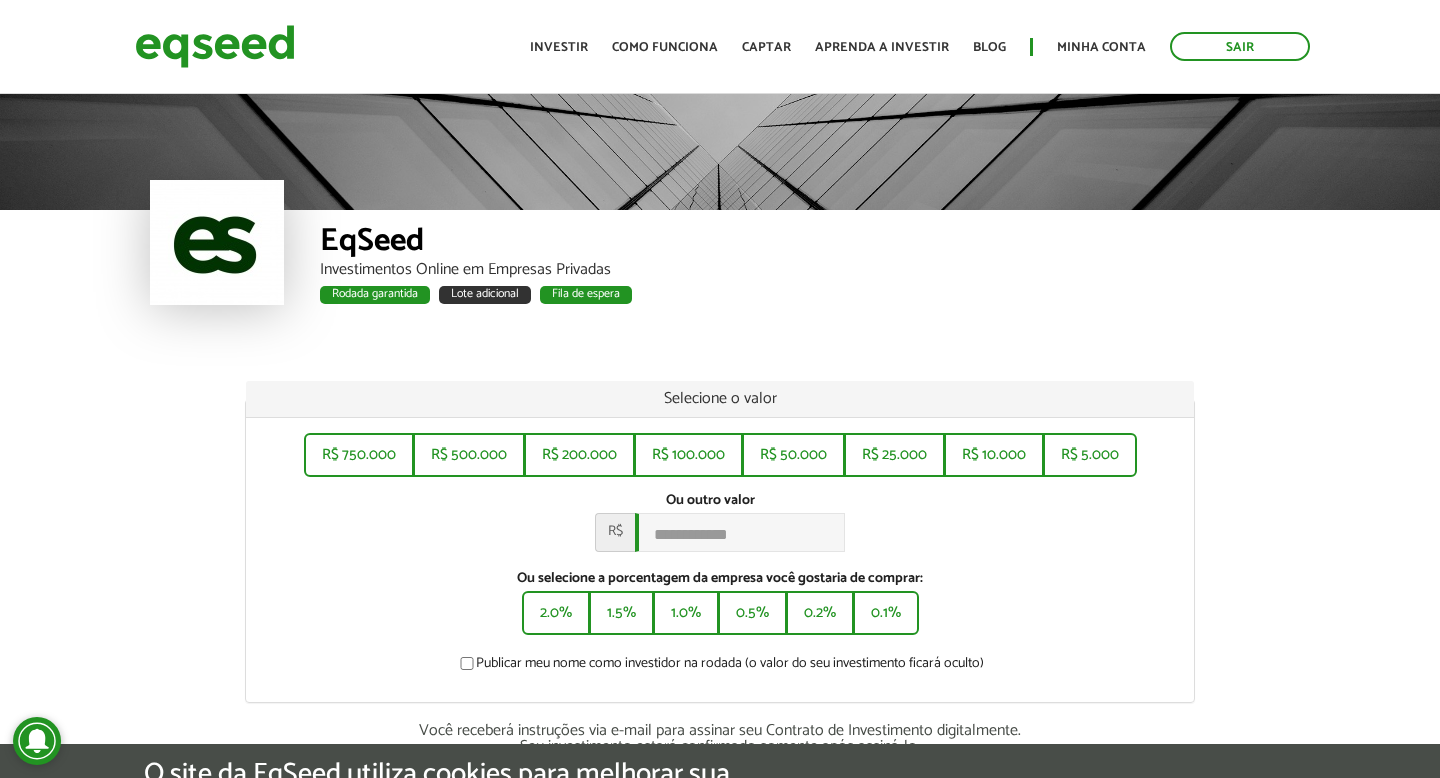 scroll, scrollTop: 0, scrollLeft: 0, axis: both 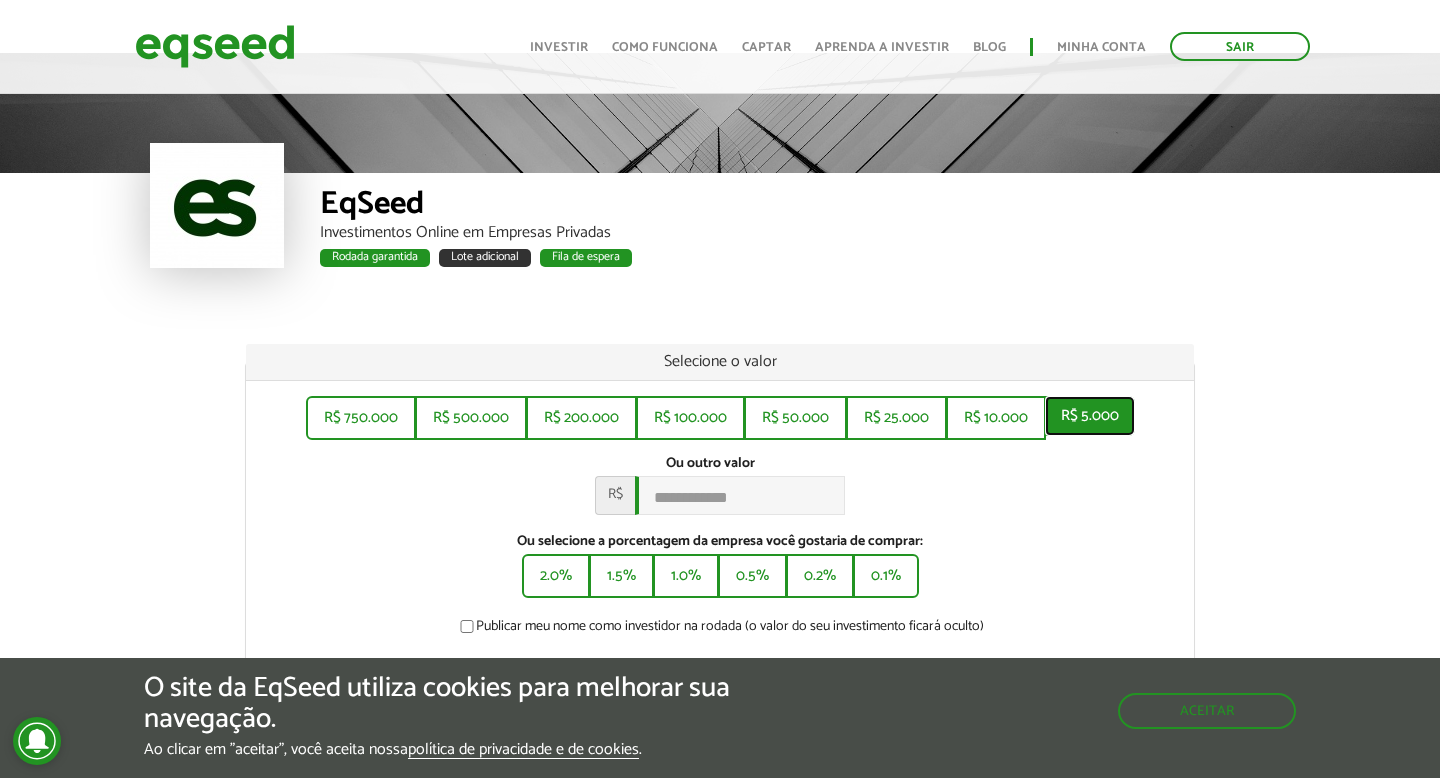 click on "R$ 5.000" at bounding box center [1090, 416] 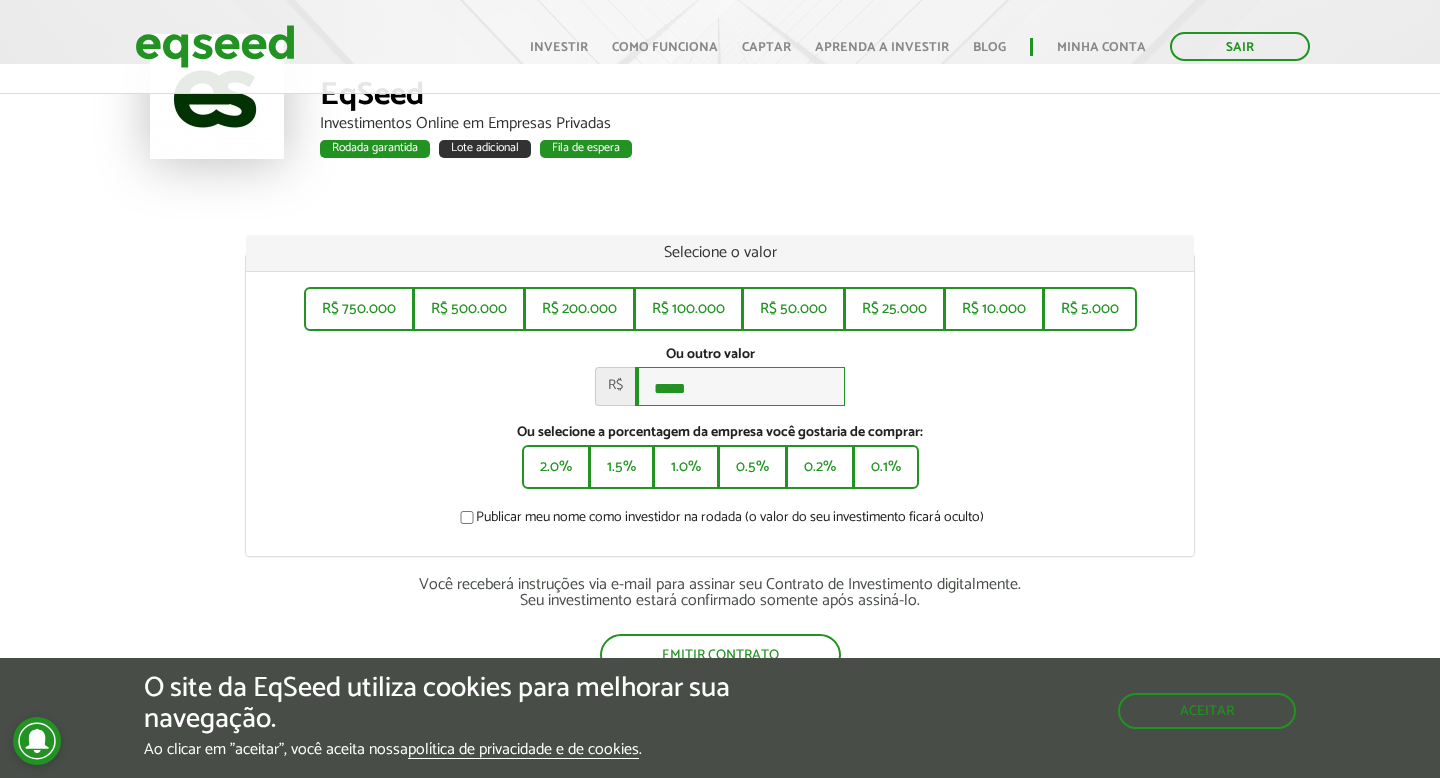 scroll, scrollTop: 148, scrollLeft: 0, axis: vertical 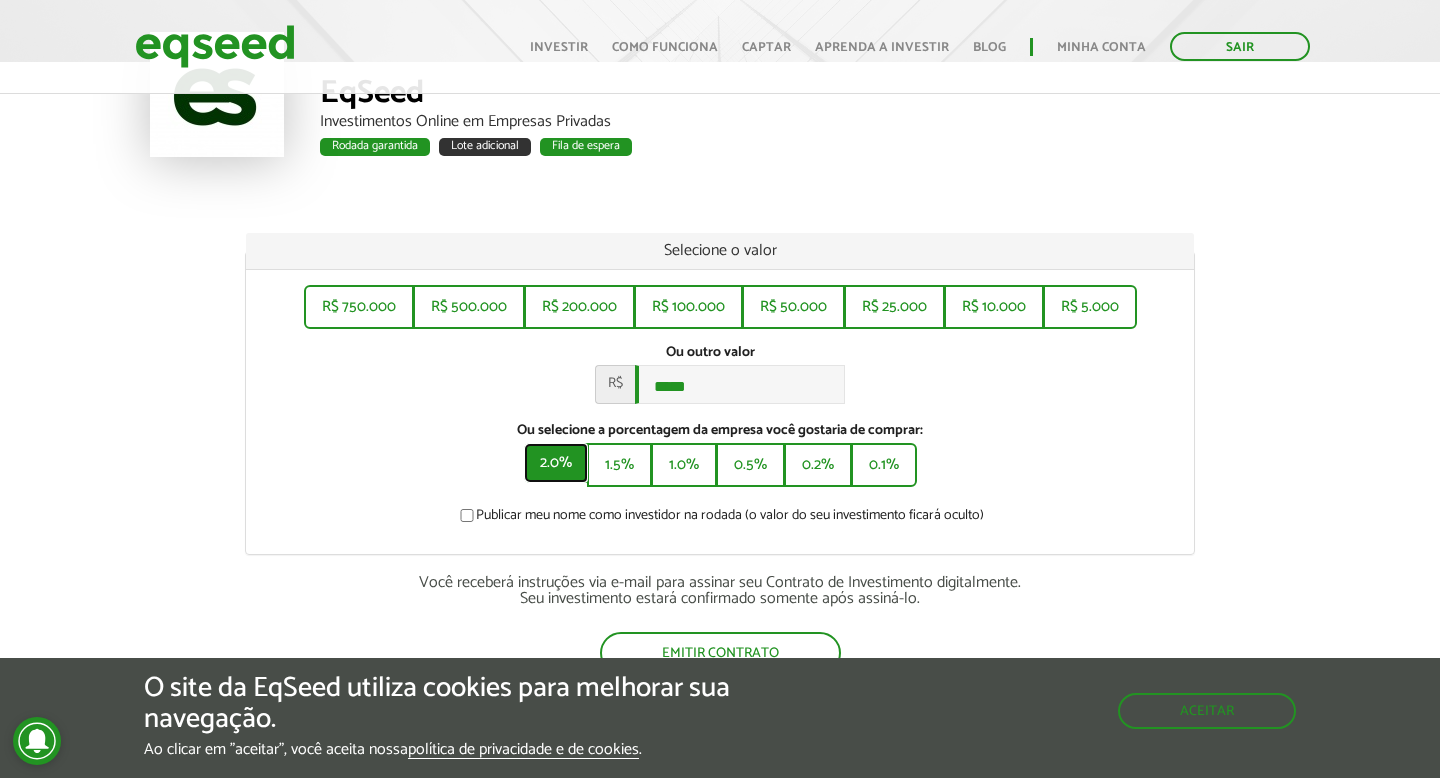 click on "2.0%" at bounding box center [556, 463] 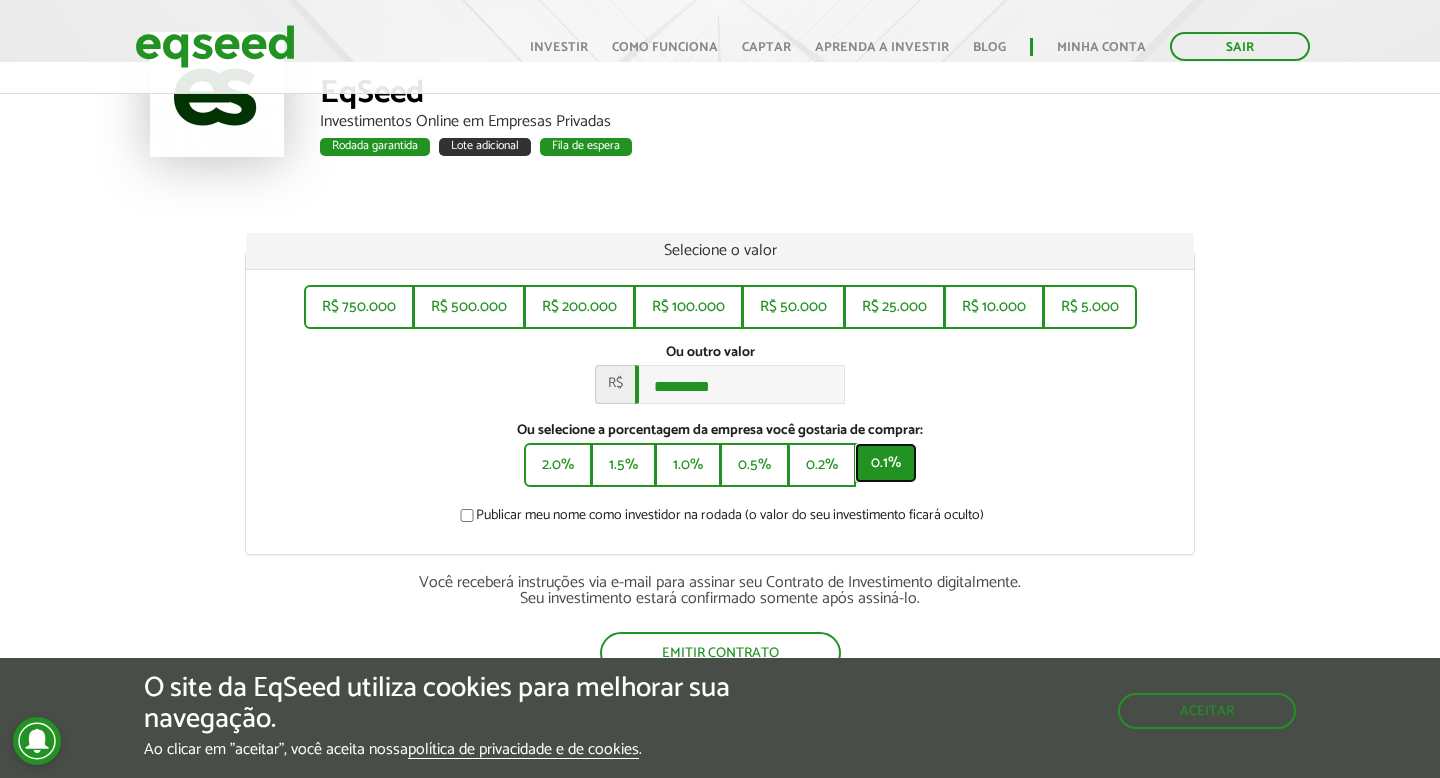click on "0.1%" at bounding box center [886, 463] 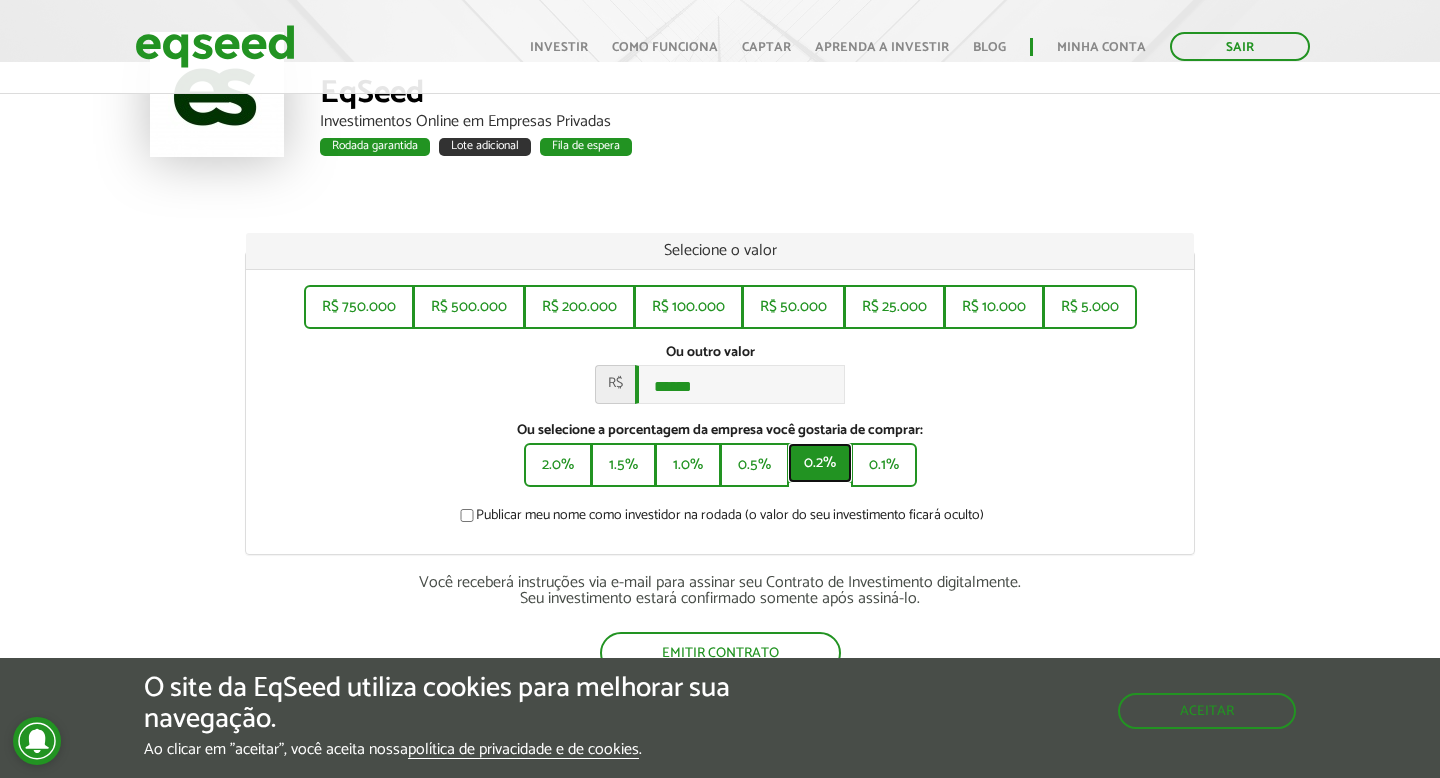 click on "0.2%" at bounding box center (820, 463) 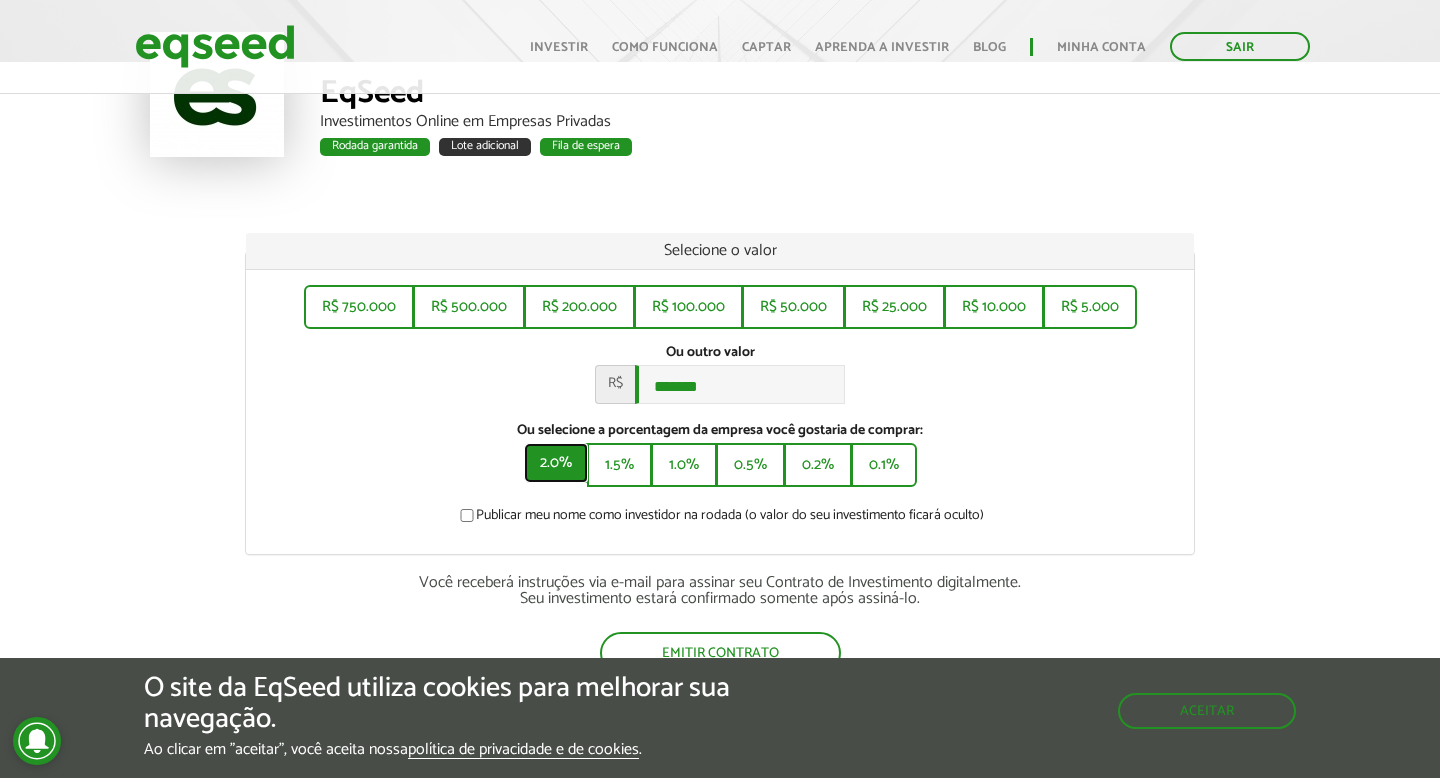 click on "2.0%" at bounding box center (556, 463) 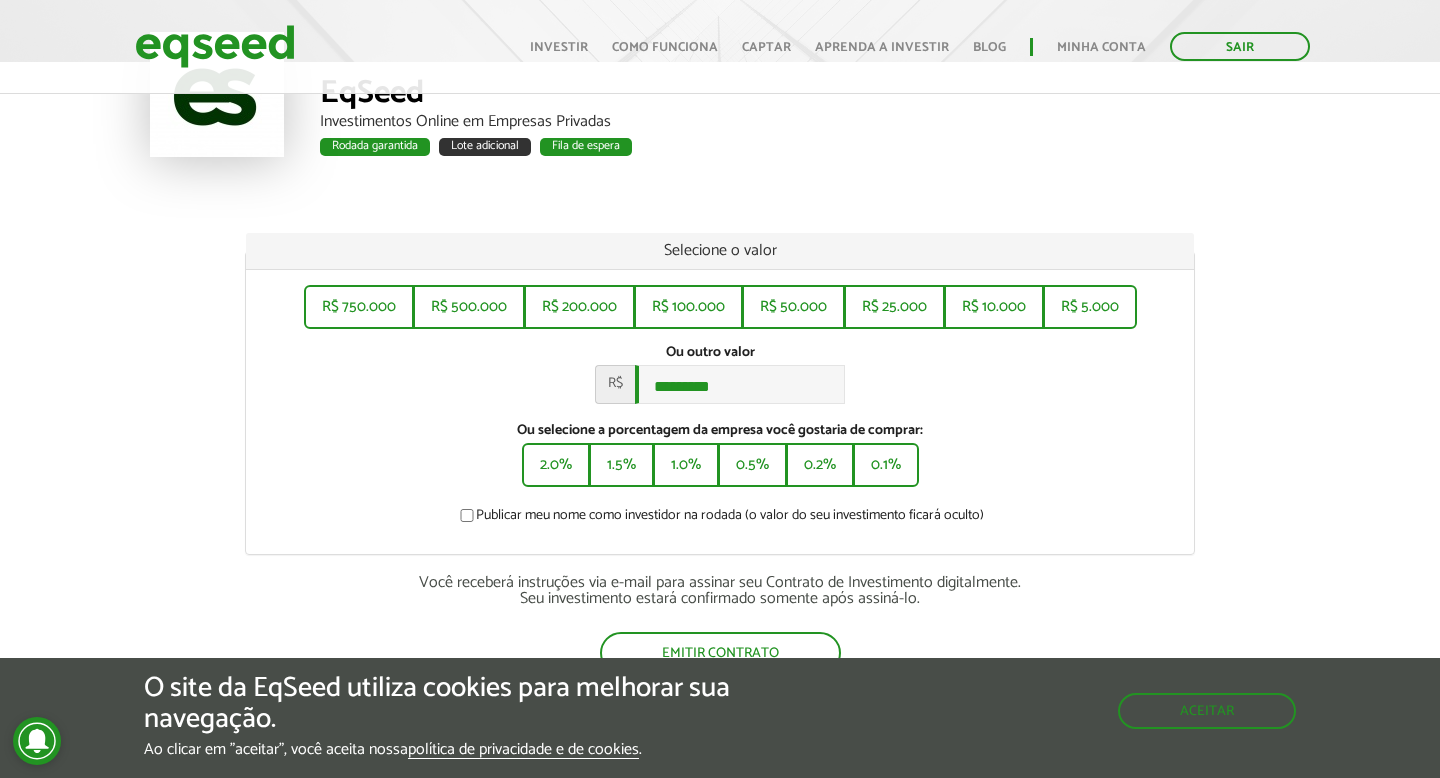 click on "Publicar meu nome como investidor na rodada (o valor do seu investimento ficará oculto)" at bounding box center (720, 519) 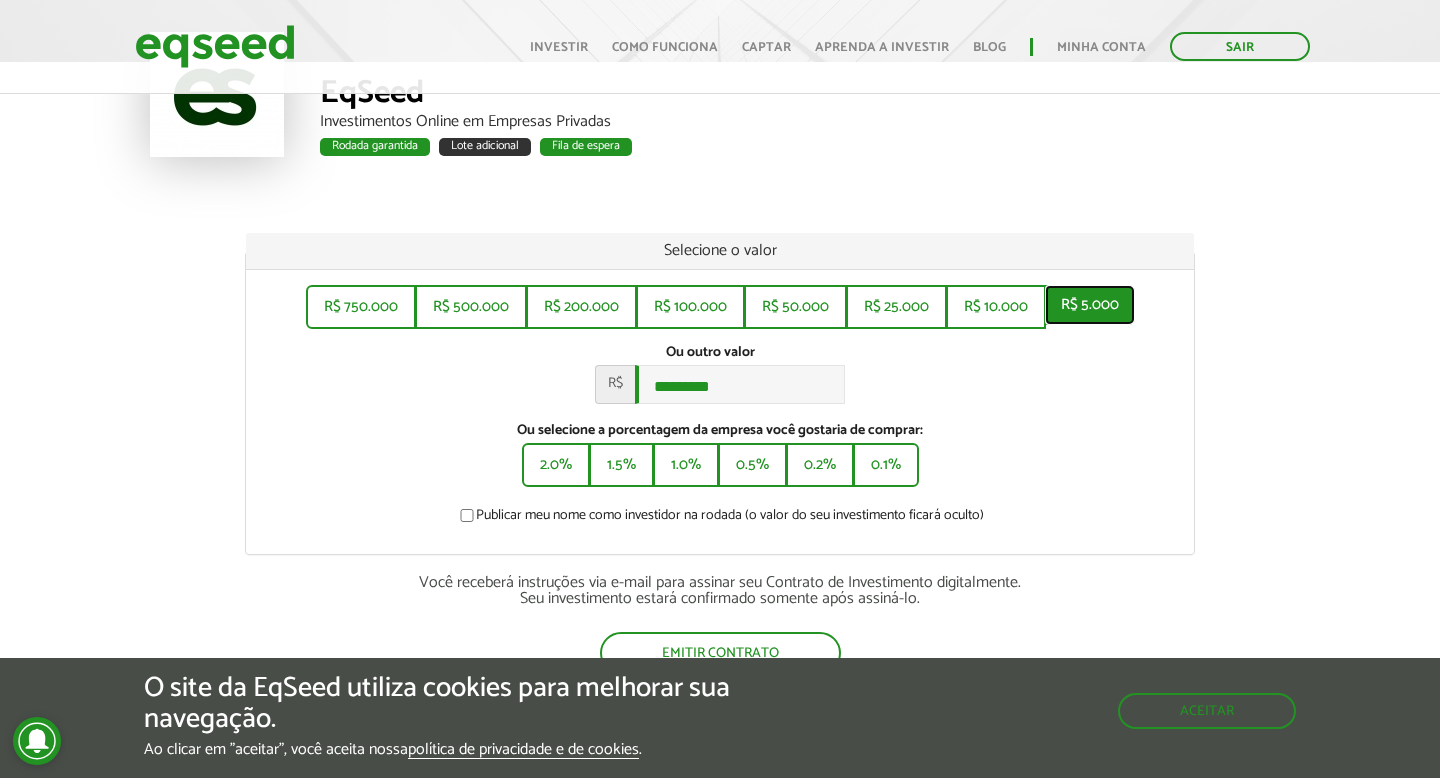 click on "R$ 5.000" at bounding box center (1090, 305) 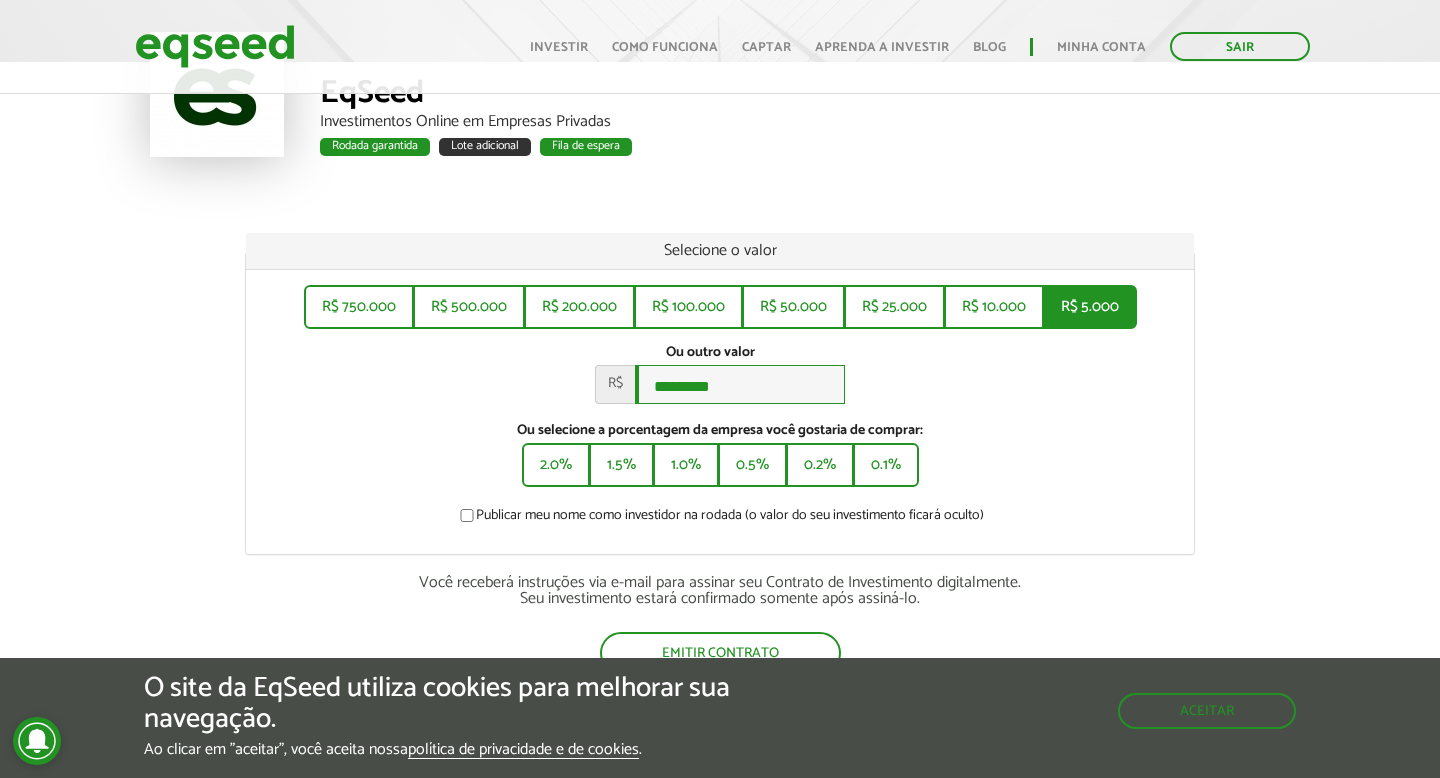 type on "*****" 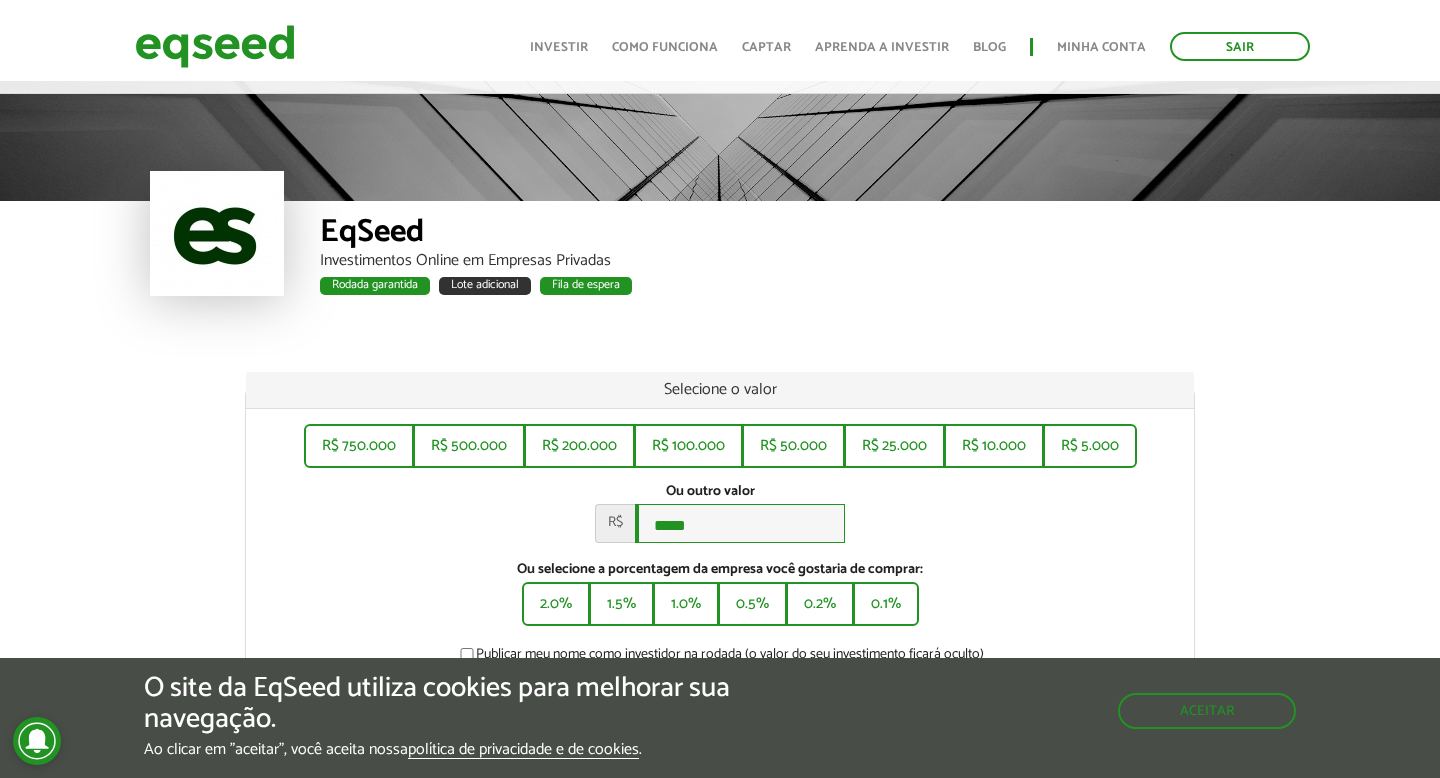 scroll, scrollTop: 0, scrollLeft: 0, axis: both 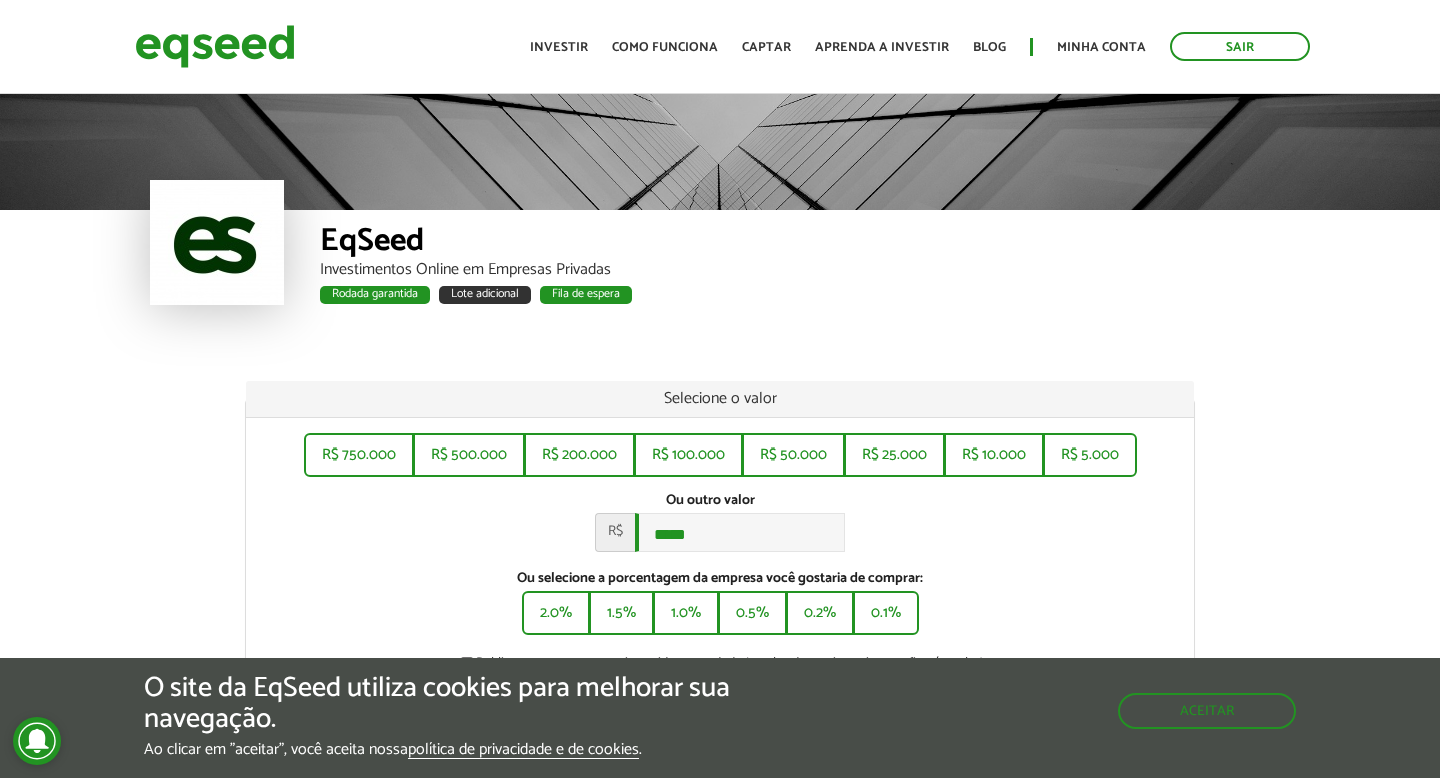 click on "Fila de espera" at bounding box center (586, 295) 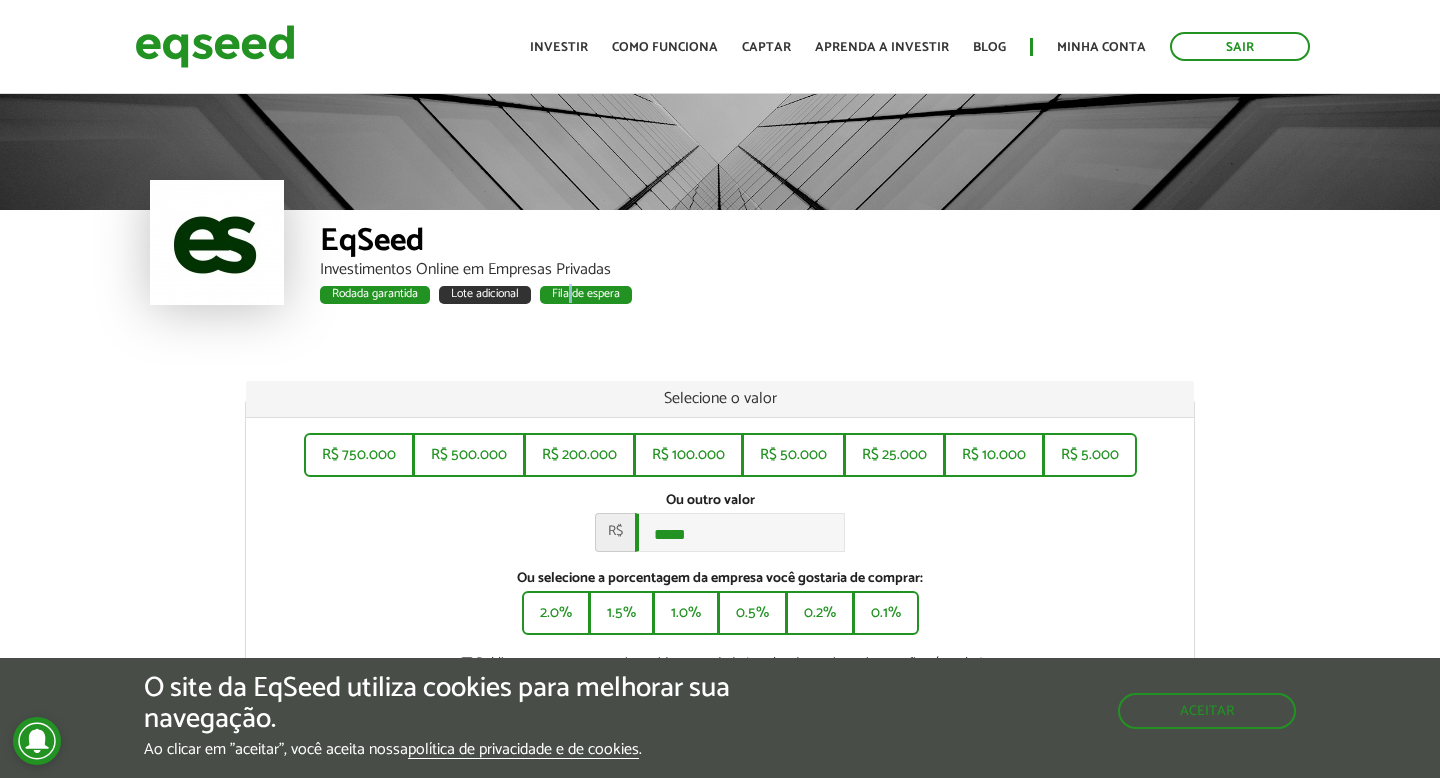 click on "Fila de espera" at bounding box center (586, 295) 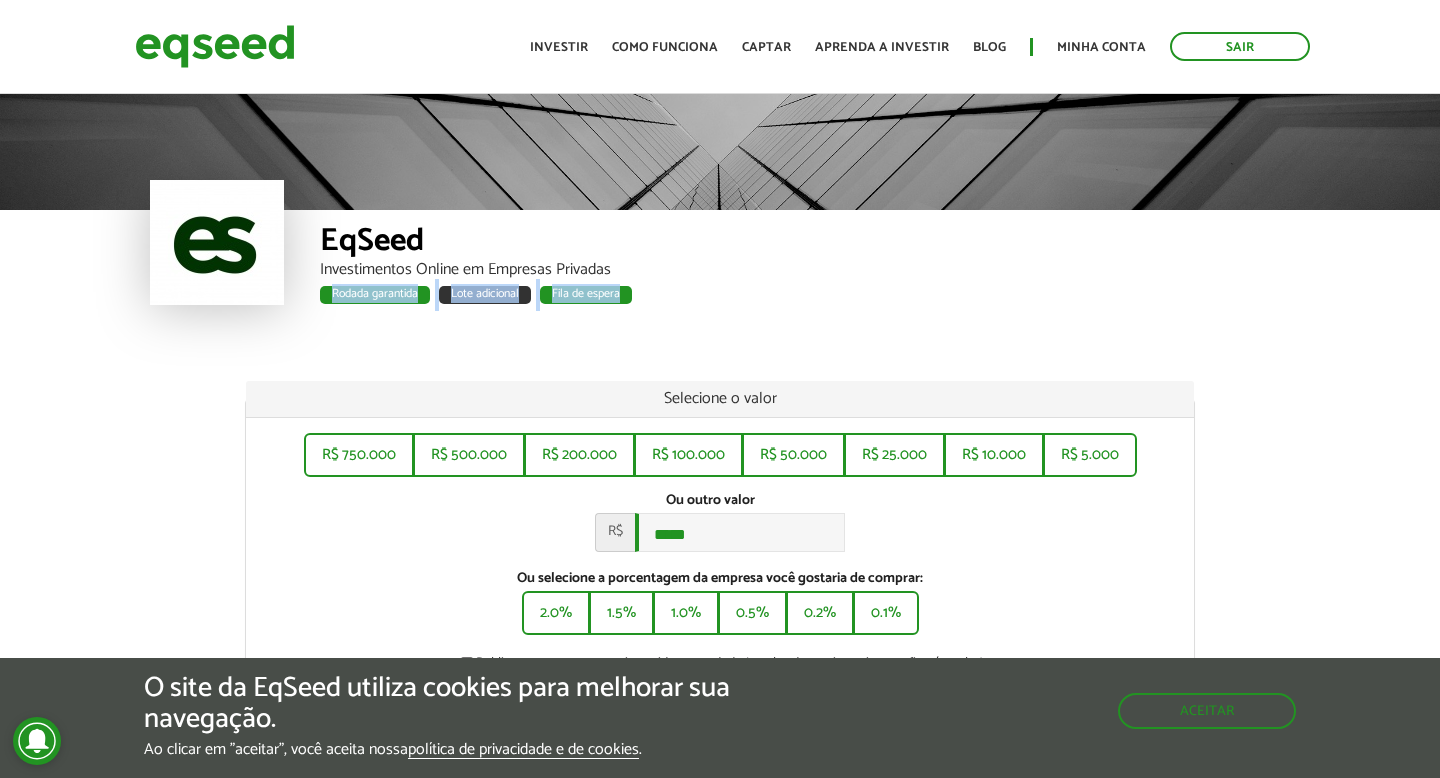 click on "Fila de espera" at bounding box center [586, 295] 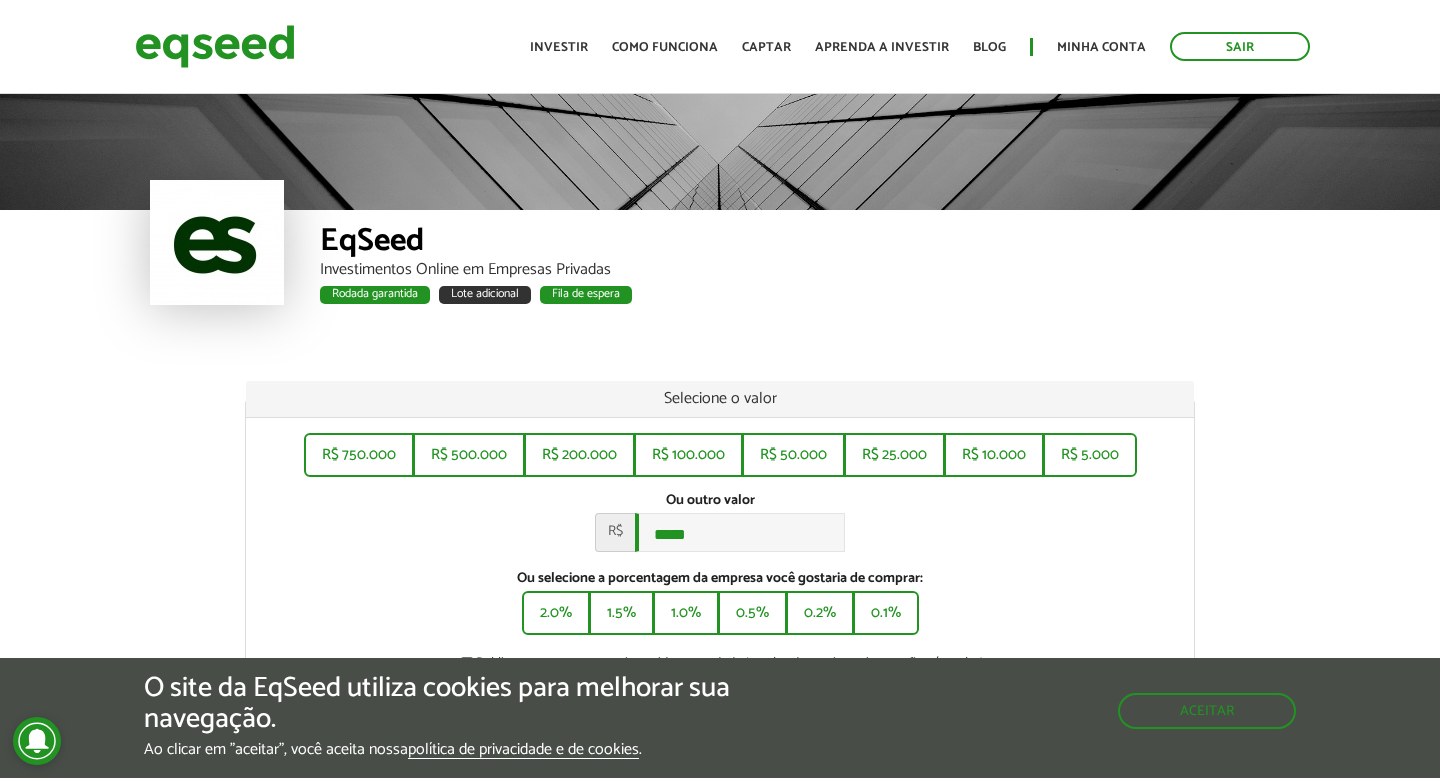 click on "EqSeed
Investimentos Online em Empresas Privadas
Rodada garantida                Lote adicional                Fila de espera" at bounding box center (805, 275) 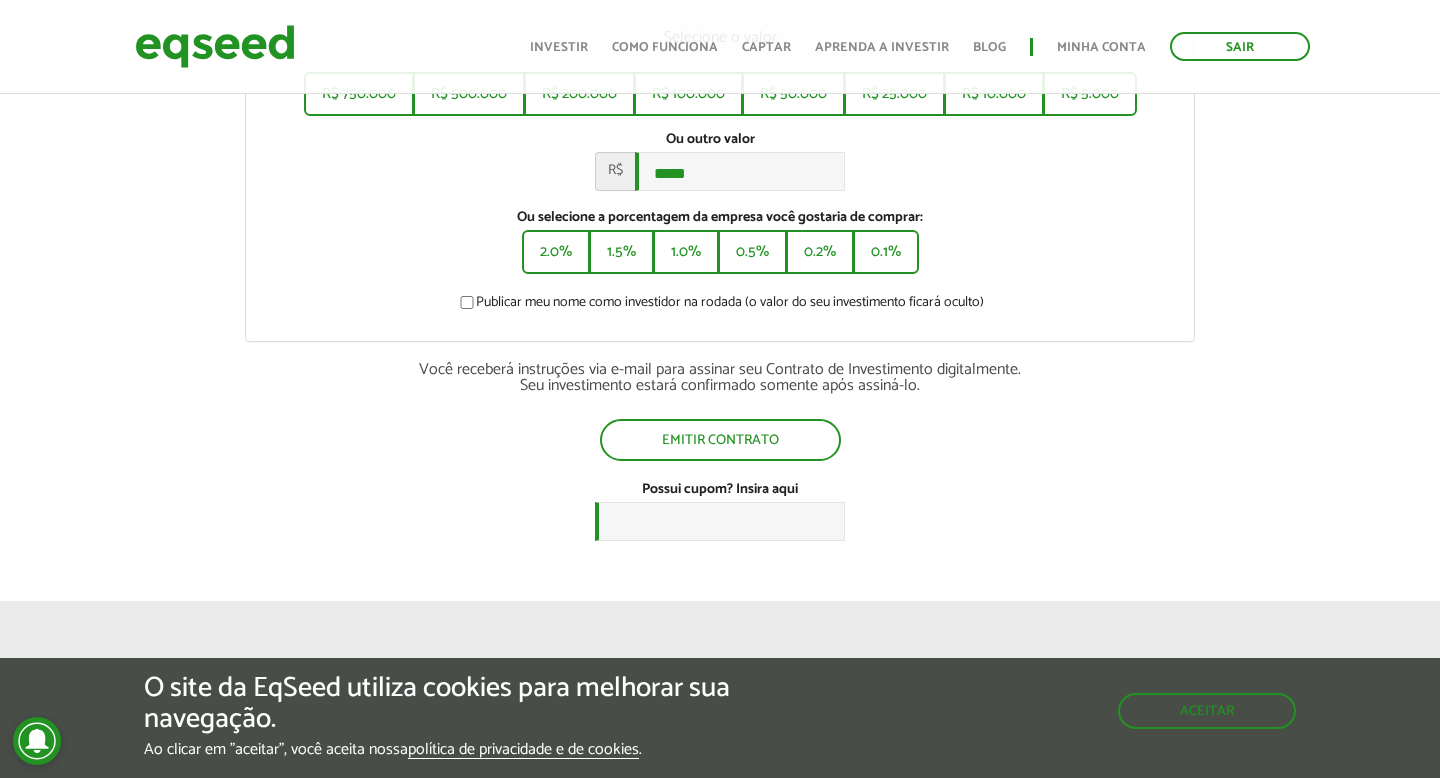 scroll, scrollTop: 352, scrollLeft: 0, axis: vertical 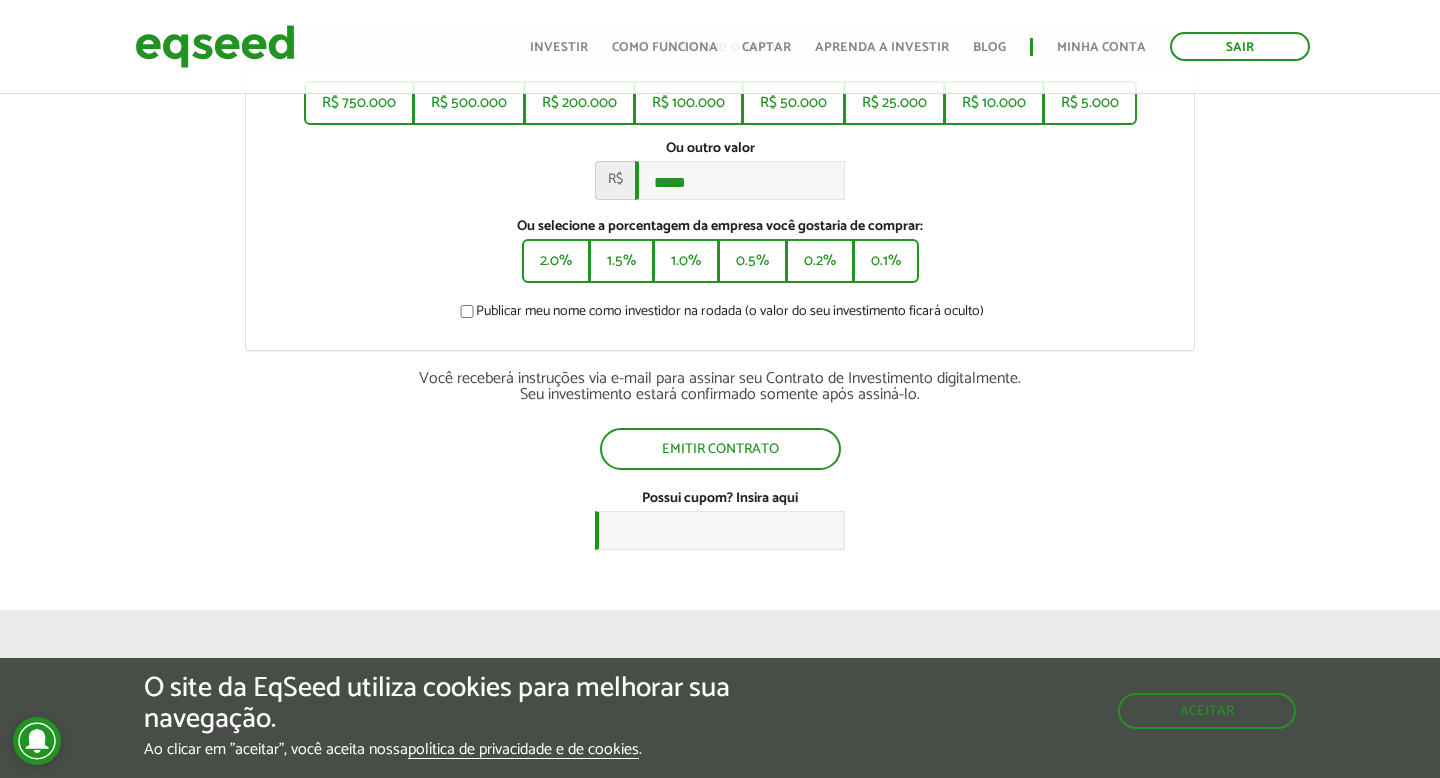 click on "Você receberá instruções via e-mail para assinar seu Contrato de Investimento digitalmente. Seu investimento estará confirmado somente após assiná-lo." at bounding box center [720, 387] 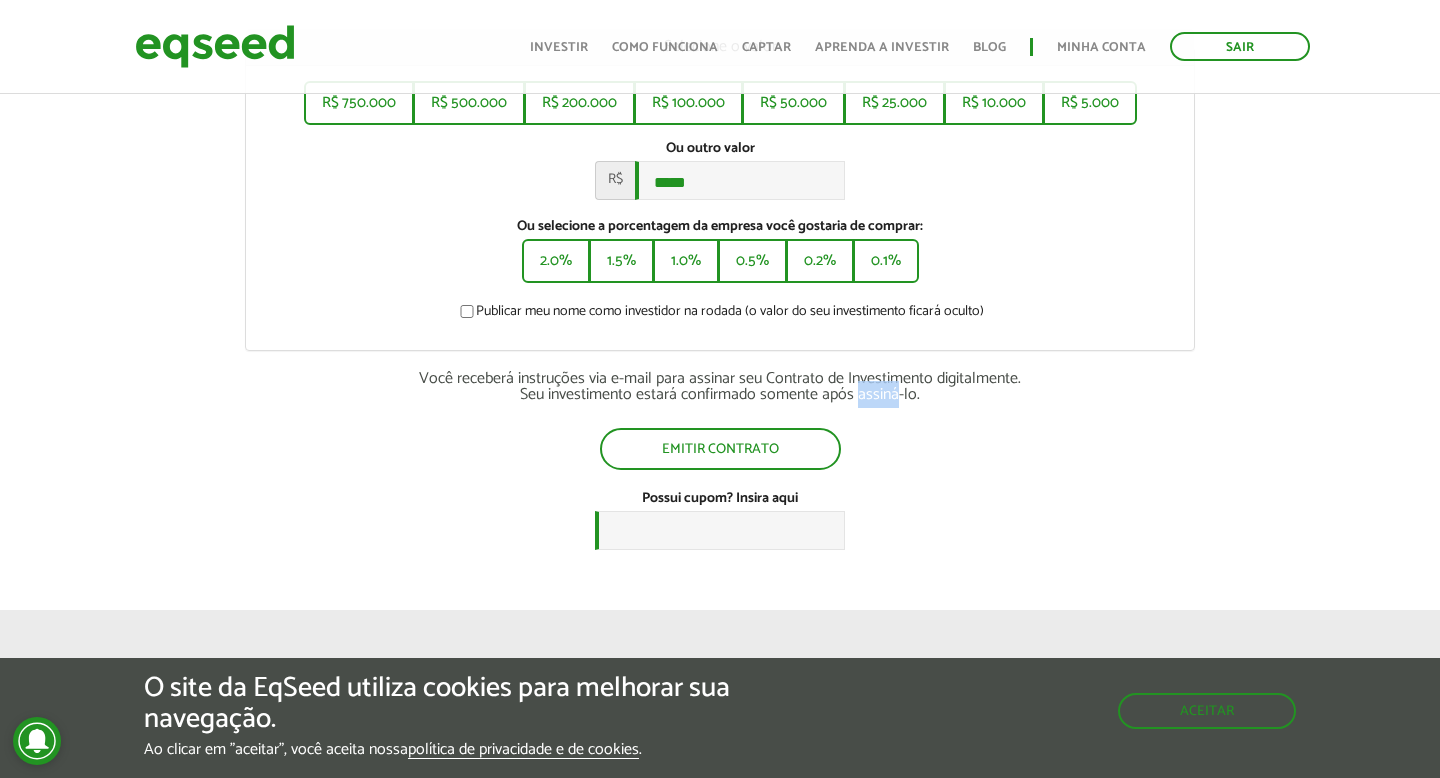 click on "Você receberá instruções via e-mail para assinar seu Contrato de Investimento digitalmente. Seu investimento estará confirmado somente após assiná-lo." at bounding box center [720, 387] 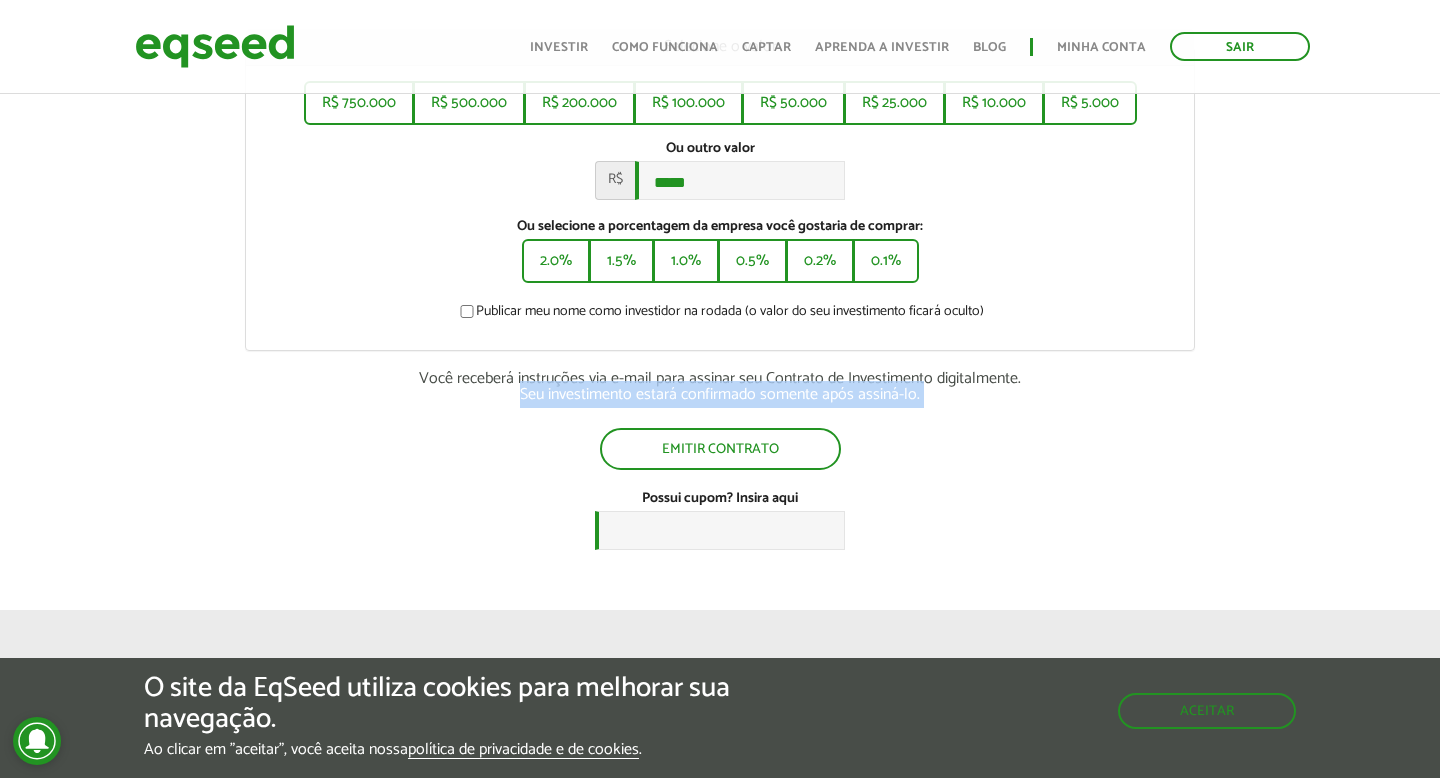 click on "Você receberá instruções via e-mail para assinar seu Contrato de Investimento digitalmente. Seu investimento estará confirmado somente após assiná-lo." at bounding box center [720, 387] 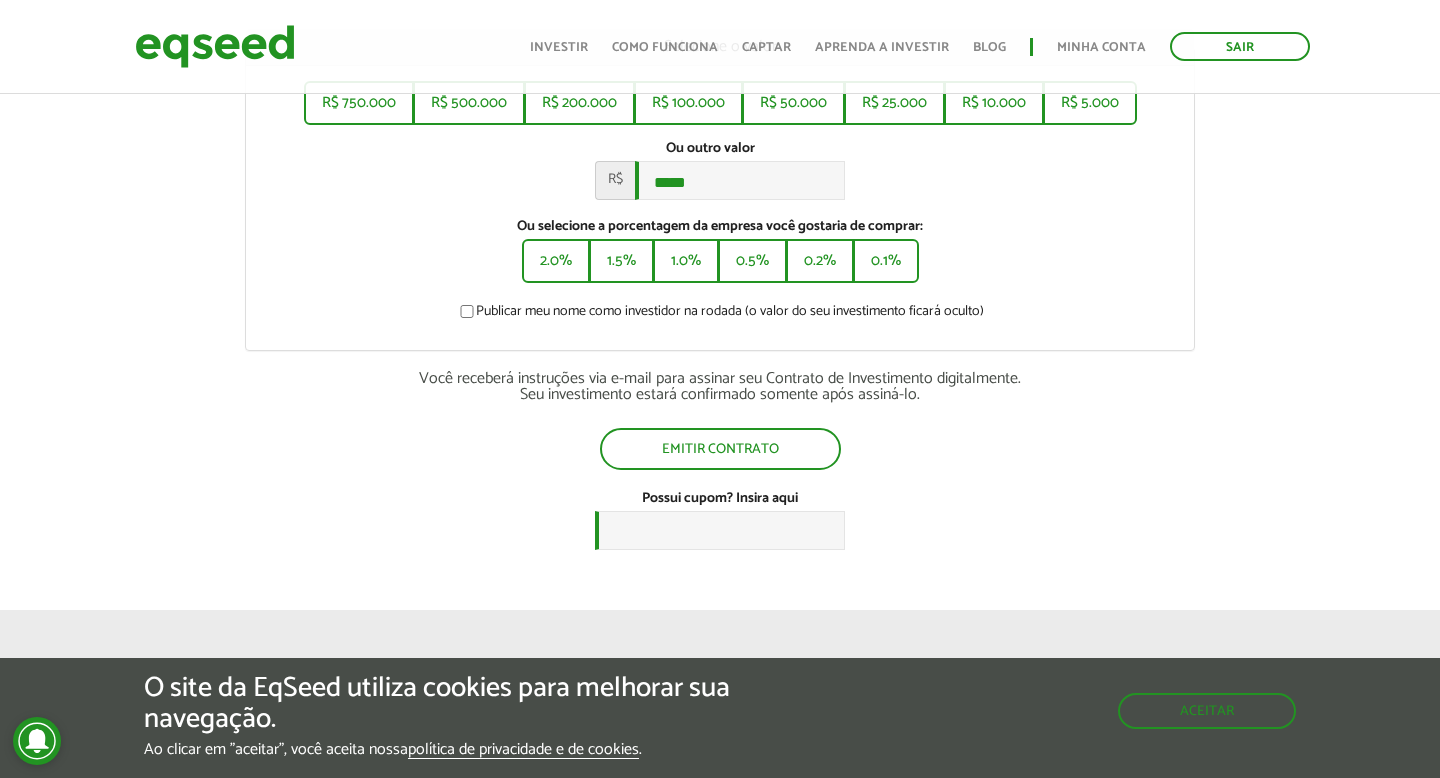 click on "Você receberá instruções via e-mail para assinar seu Contrato de Investimento digitalmente. Seu investimento estará confirmado somente após assiná-lo." at bounding box center [720, 387] 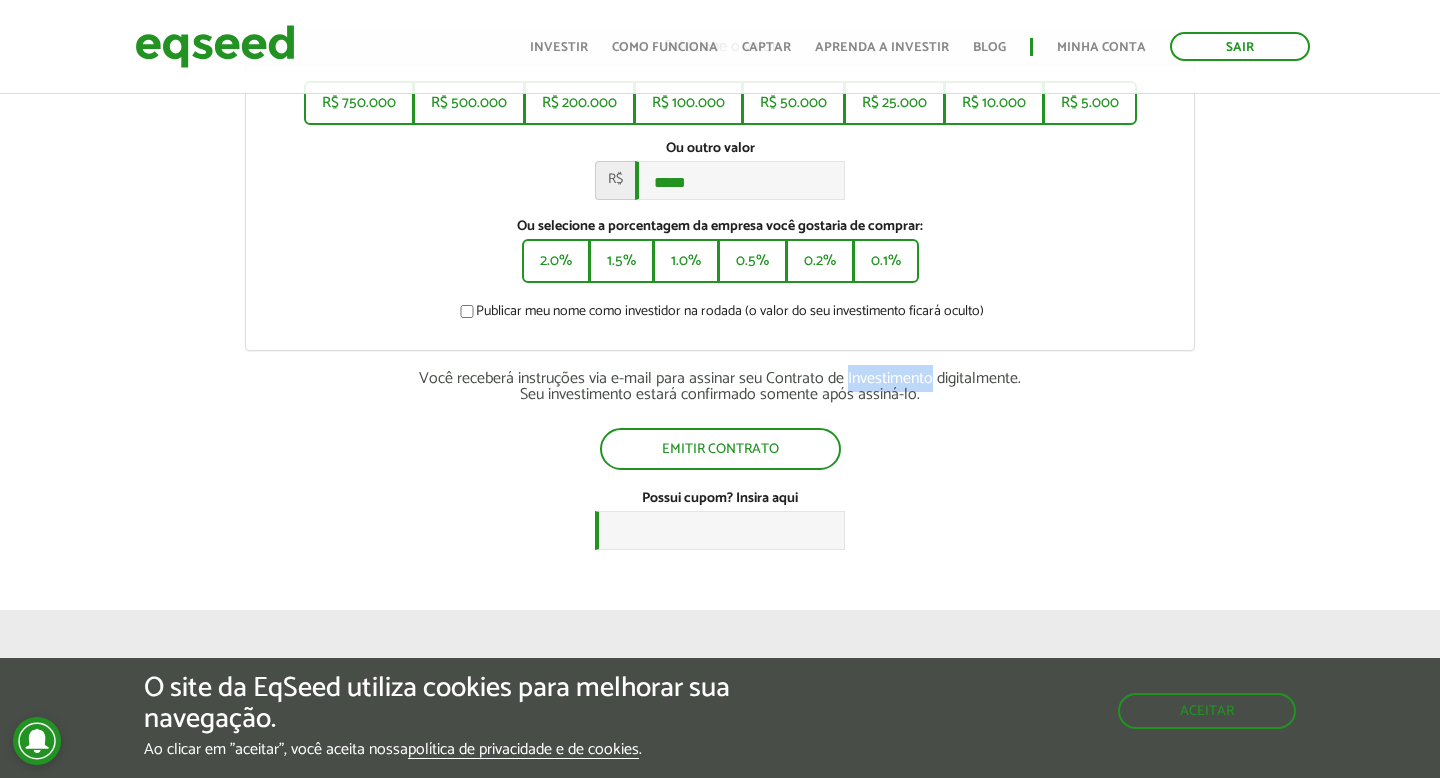 click on "Você receberá instruções via e-mail para assinar seu Contrato de Investimento digitalmente. Seu investimento estará confirmado somente após assiná-lo." at bounding box center [720, 387] 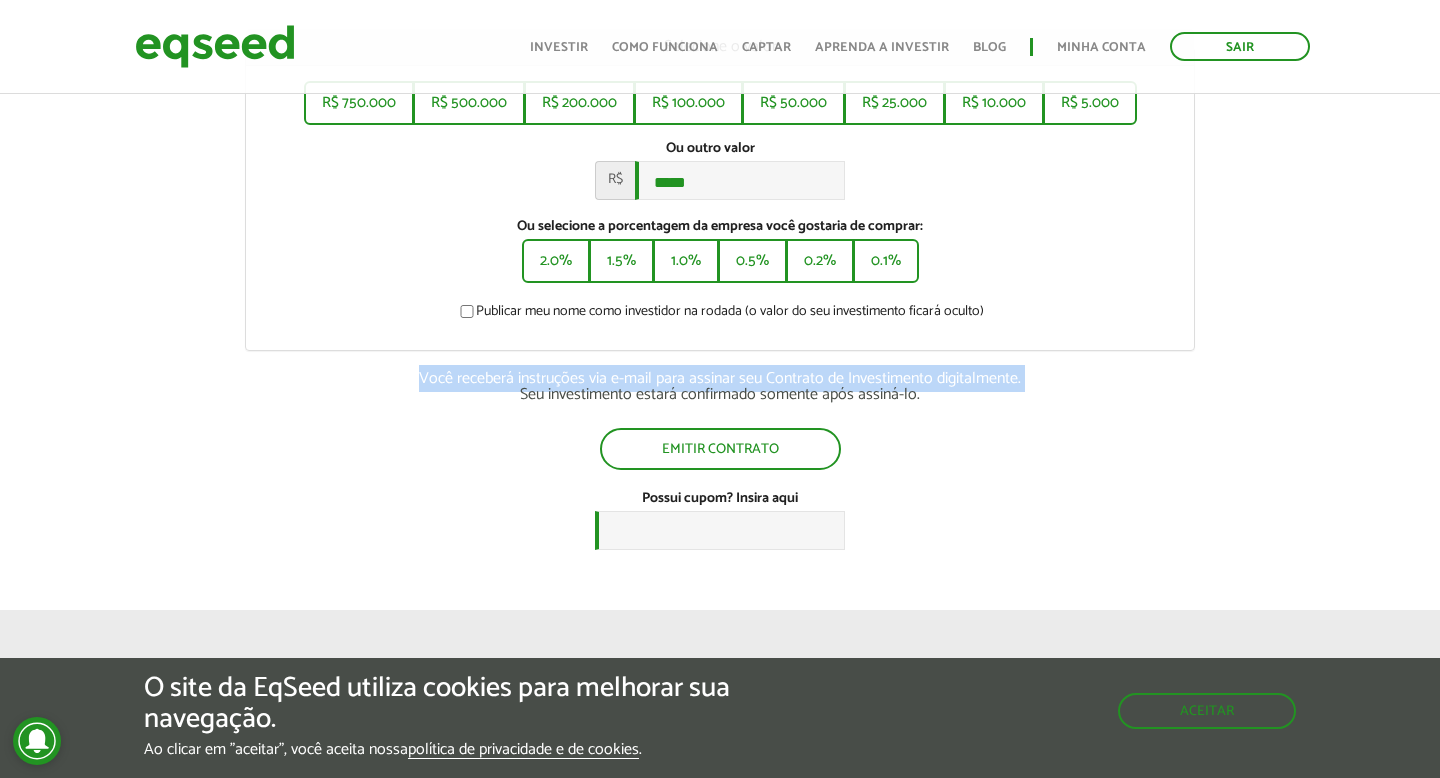 click on "Você receberá instruções via e-mail para assinar seu Contrato de Investimento digitalmente. Seu investimento estará confirmado somente após assiná-lo." at bounding box center [720, 387] 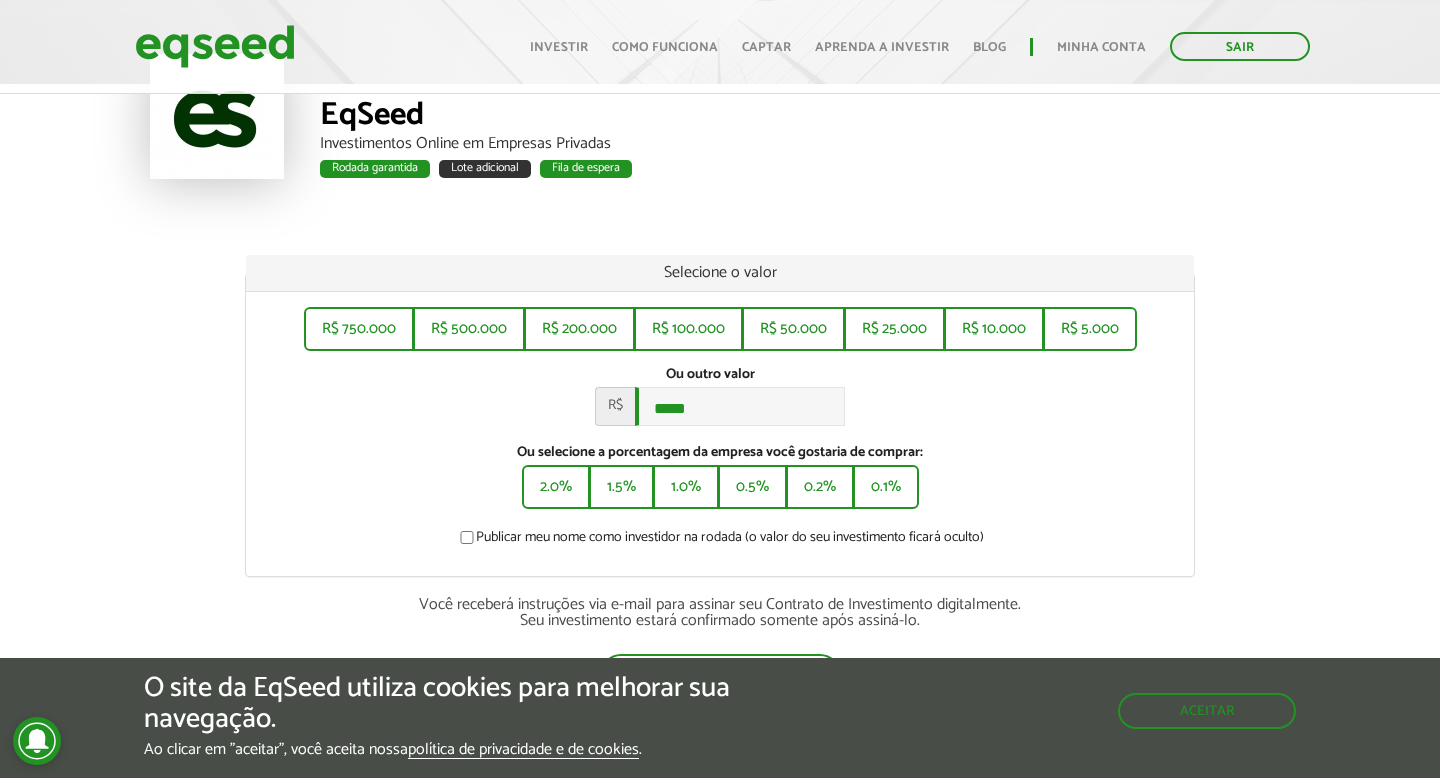 scroll, scrollTop: 0, scrollLeft: 0, axis: both 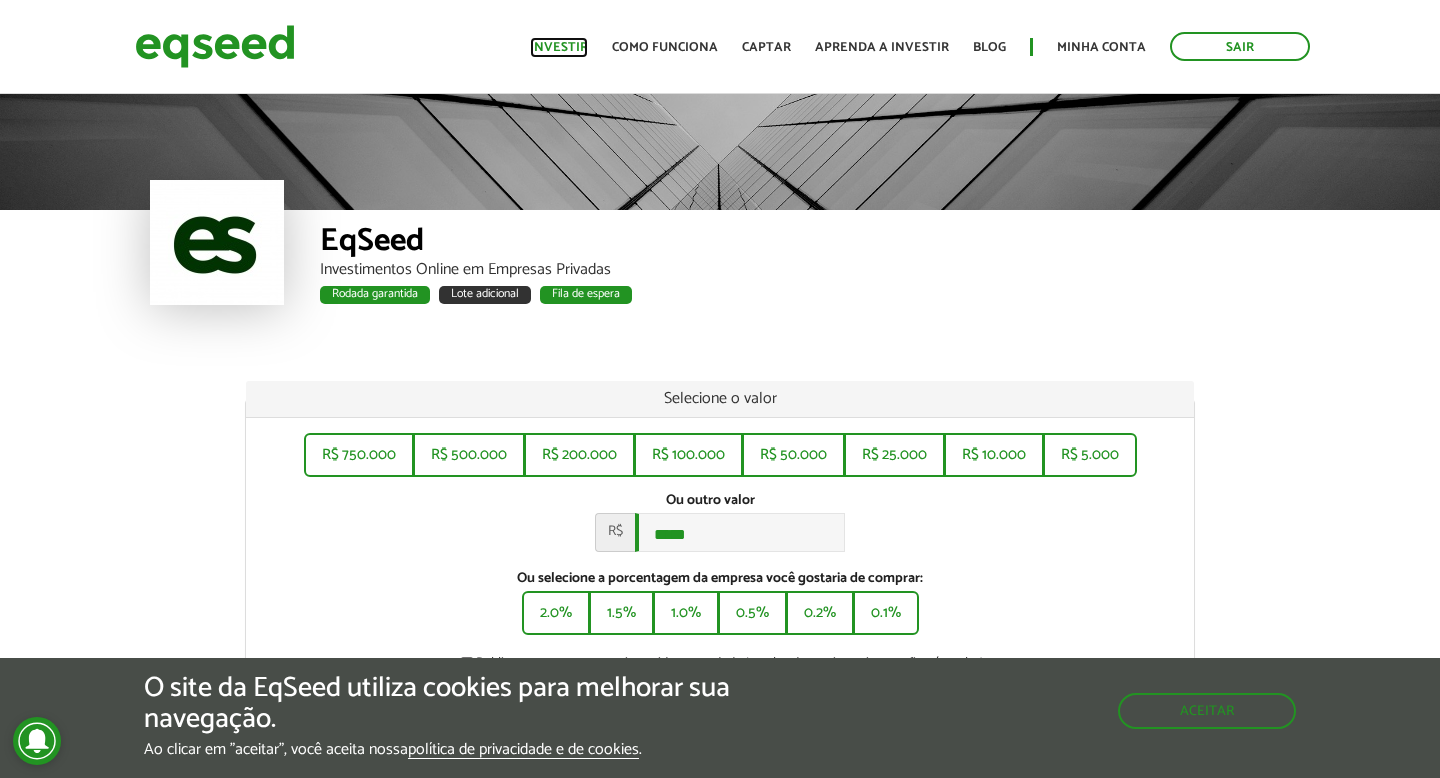 click on "Investir" at bounding box center [559, 47] 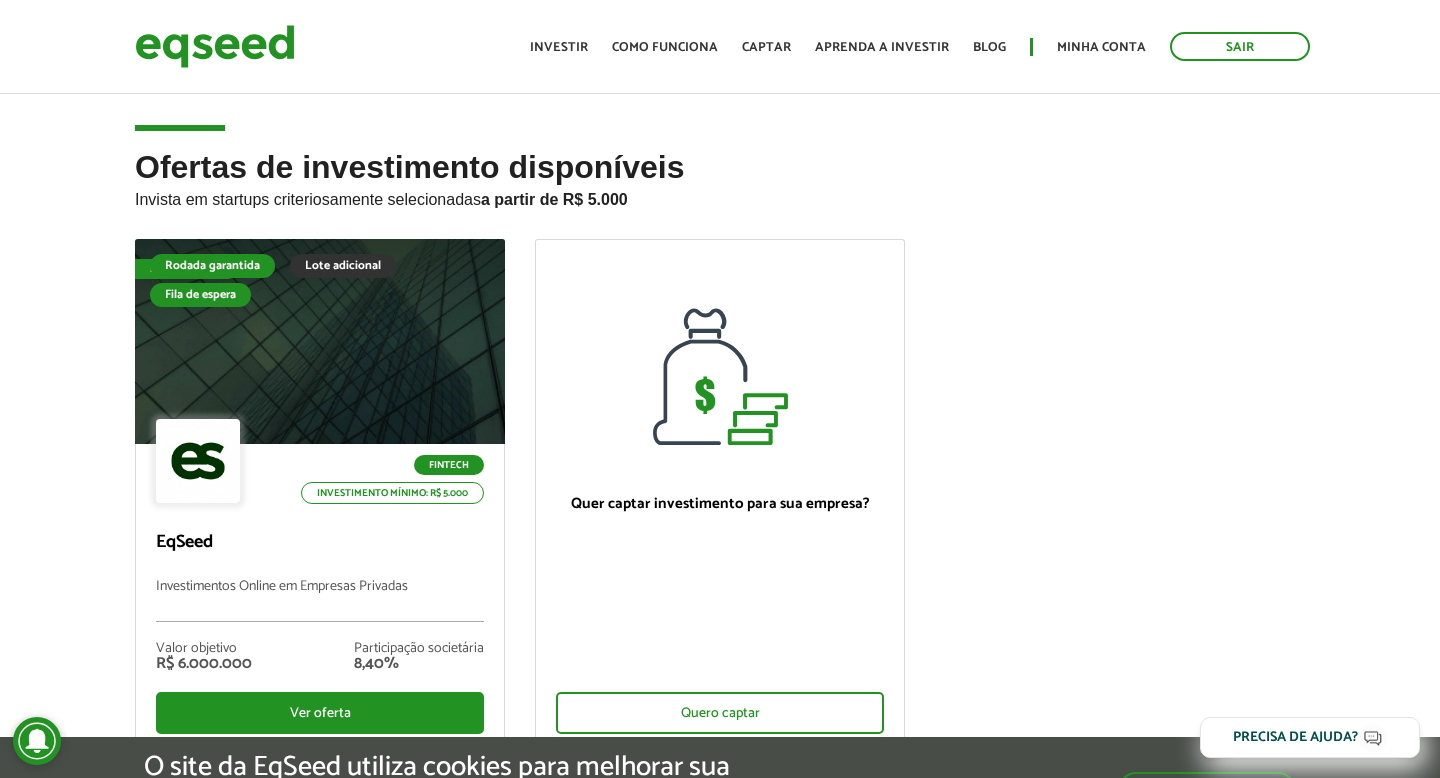 scroll, scrollTop: 0, scrollLeft: 0, axis: both 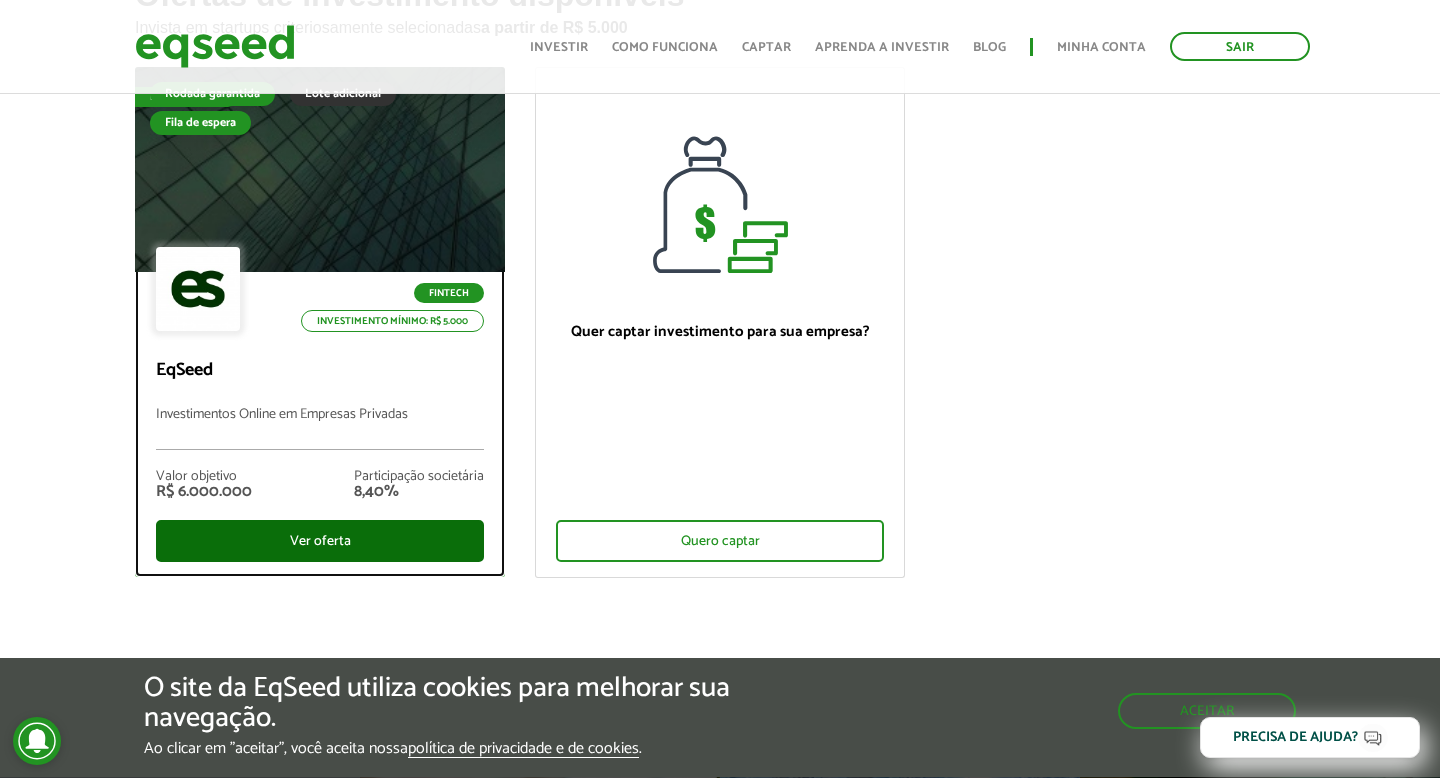 click on "Ver oferta" at bounding box center (320, 541) 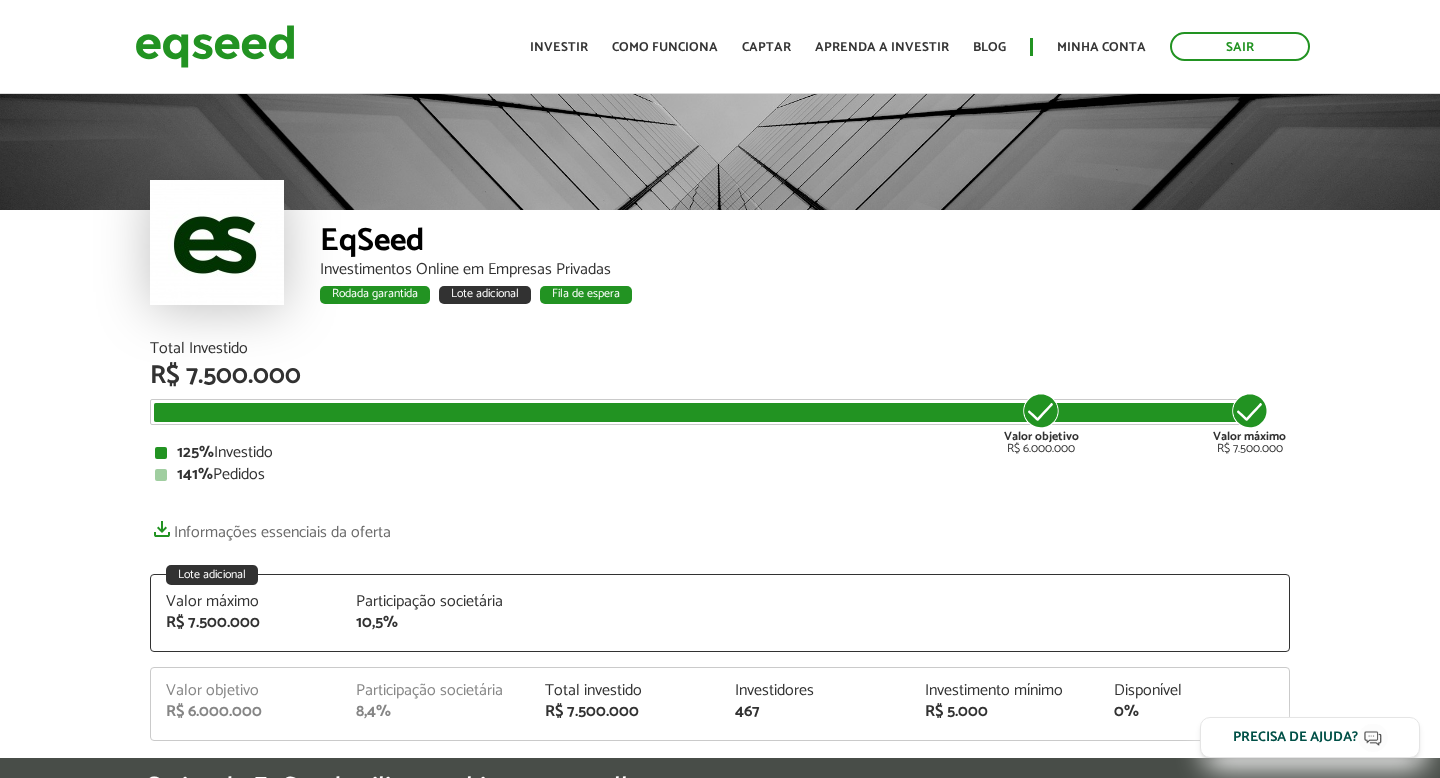 scroll, scrollTop: 0, scrollLeft: 0, axis: both 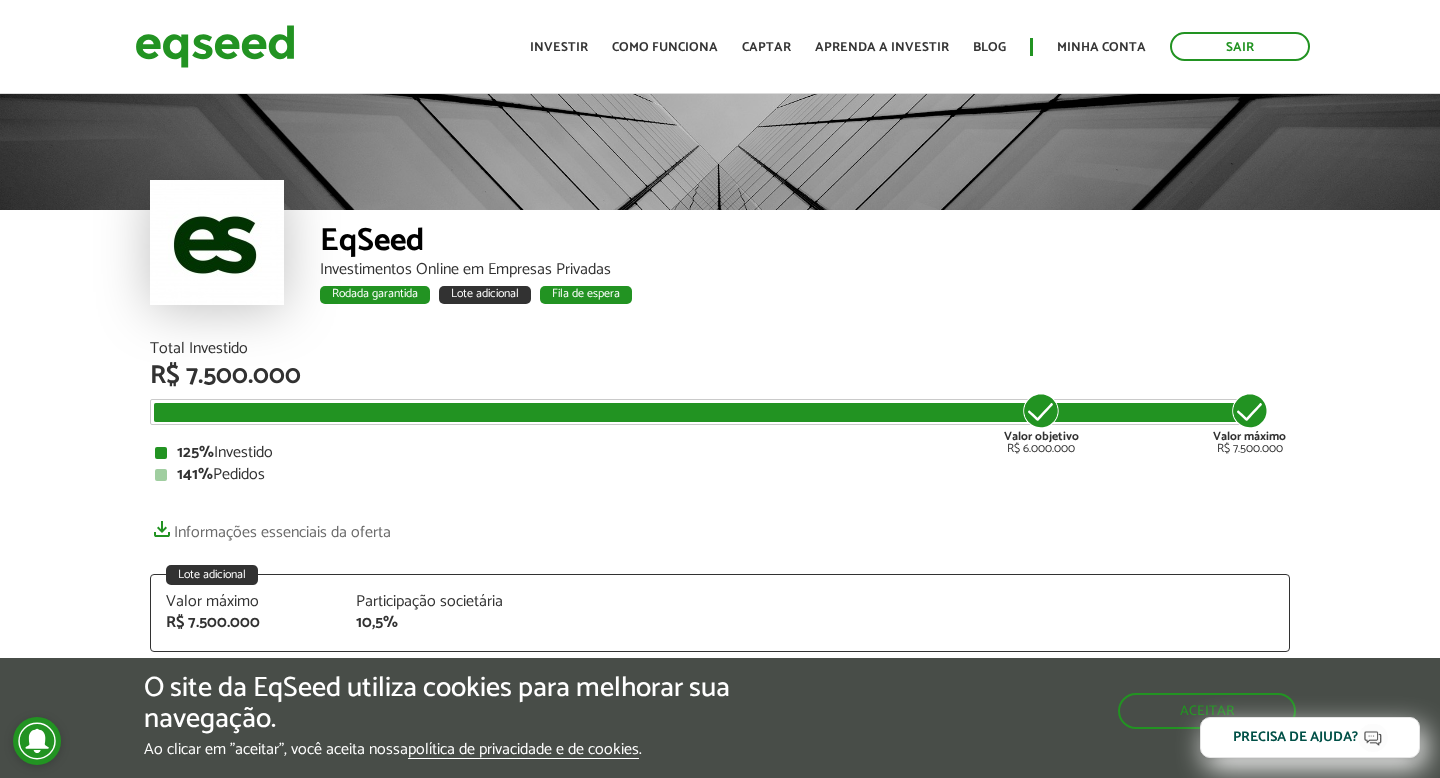 click on "EqSeed
Investimentos Online em Empresas Privadas
Rodada garantida                Lote adicional                Fila de espera
Rodada garantida            Lote adicional            Fila de espera
Total Investido
R$ 7.500.000
Valor objetivo R$ 6.000.000
Valor máximo R$ 7.500.000
125%  Investido
141%  Pedidos
Informações essenciais da oferta
Lote adicional
Valor máximo" at bounding box center [720, 829] 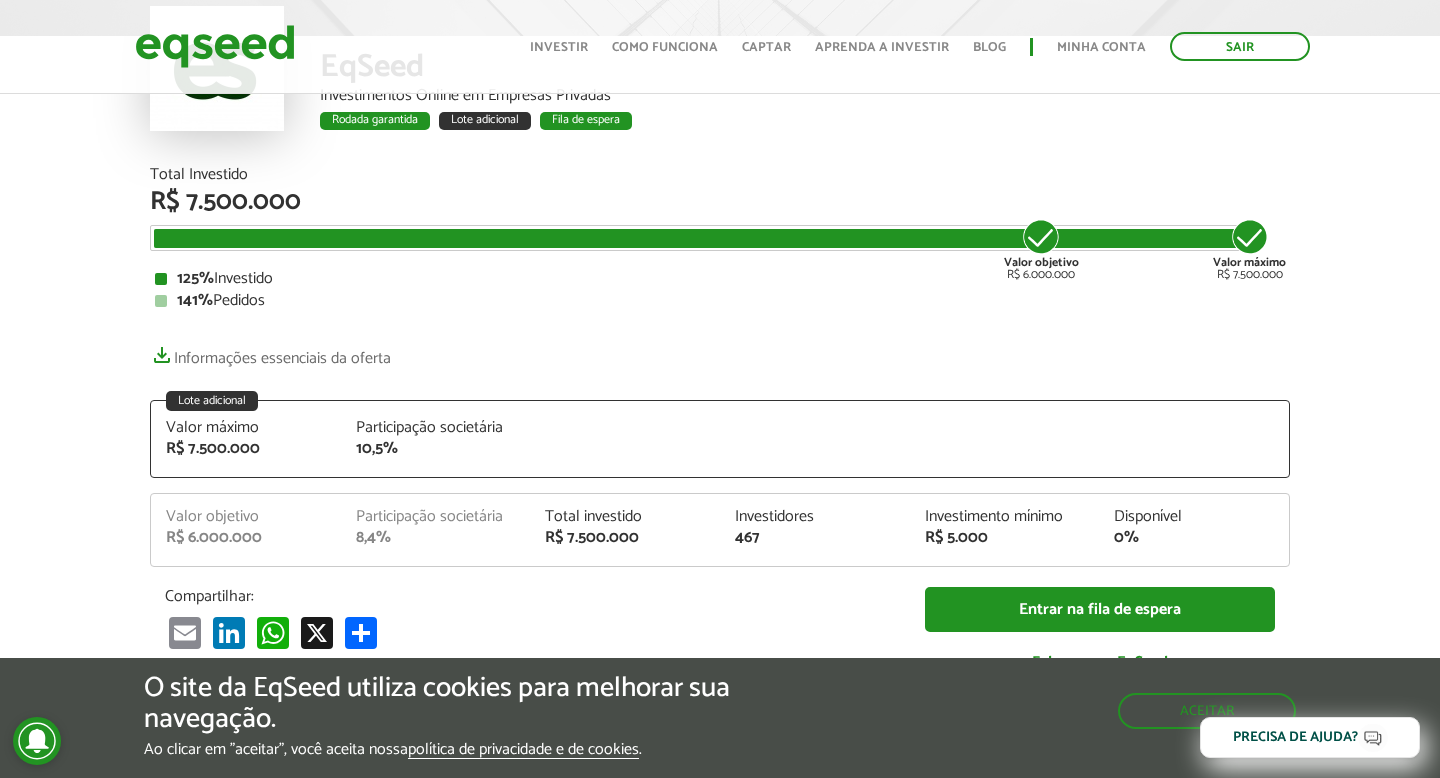 scroll, scrollTop: 10, scrollLeft: 0, axis: vertical 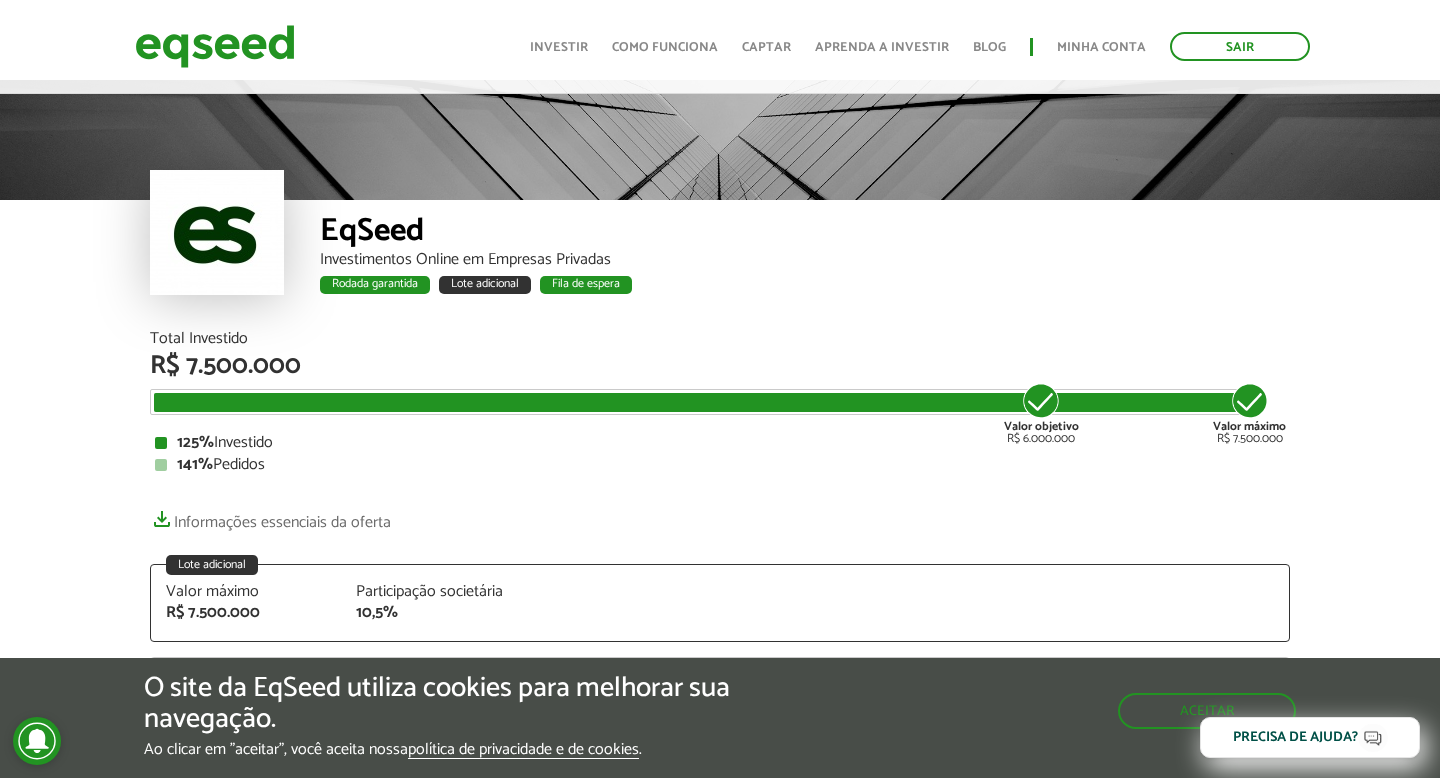 click on "EqSeed
Investimentos Online em Empresas Privadas
Rodada garantida                Lote adicional                Fila de espera
Rodada garantida            Lote adicional            Fila de espera
Total Investido
R$ 7.500.000
Valor objetivo R$ 6.000.000
Valor máximo R$ 7.500.000
125%  Investido
141%  Pedidos
Informações essenciais da oferta
Lote adicional
Valor máximo" at bounding box center [720, 819] 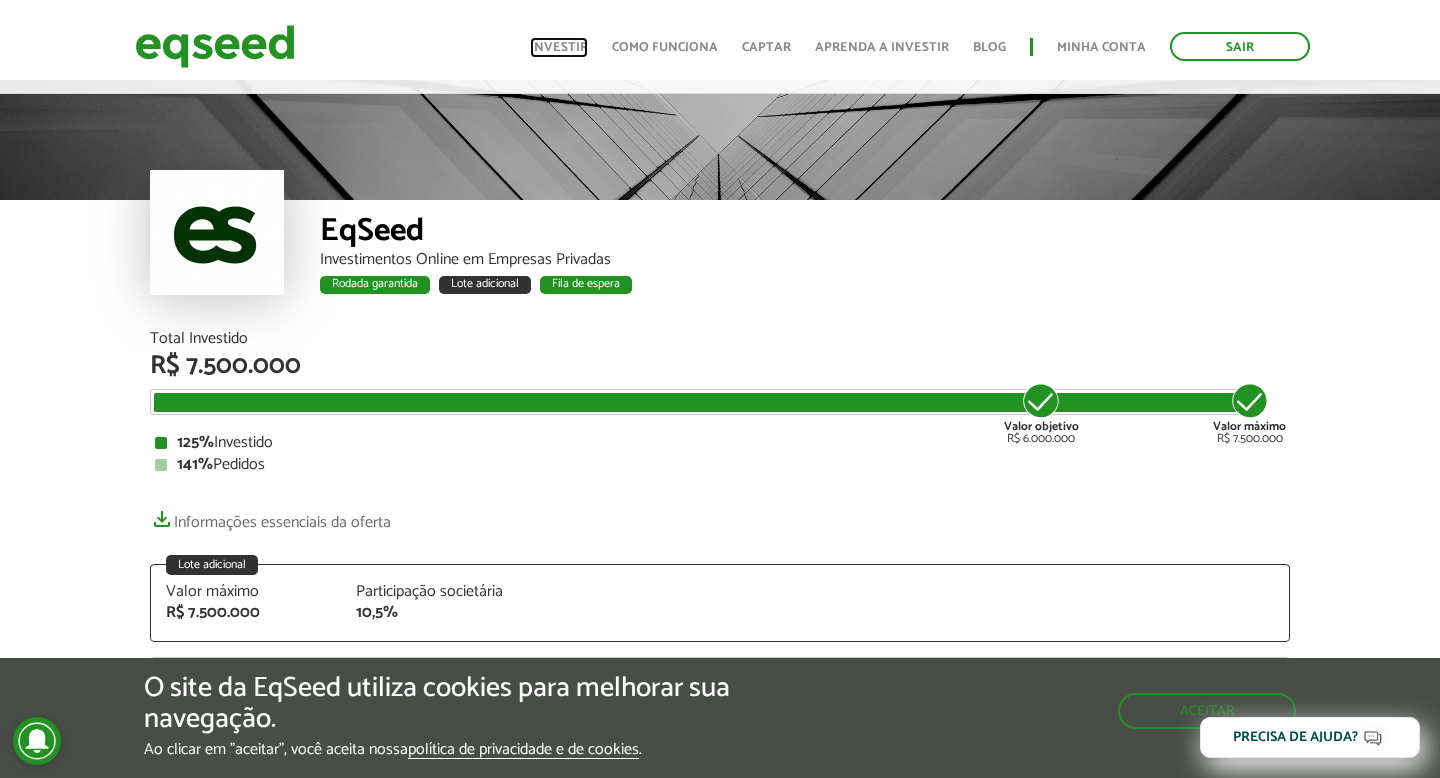 click on "Investir" at bounding box center [559, 47] 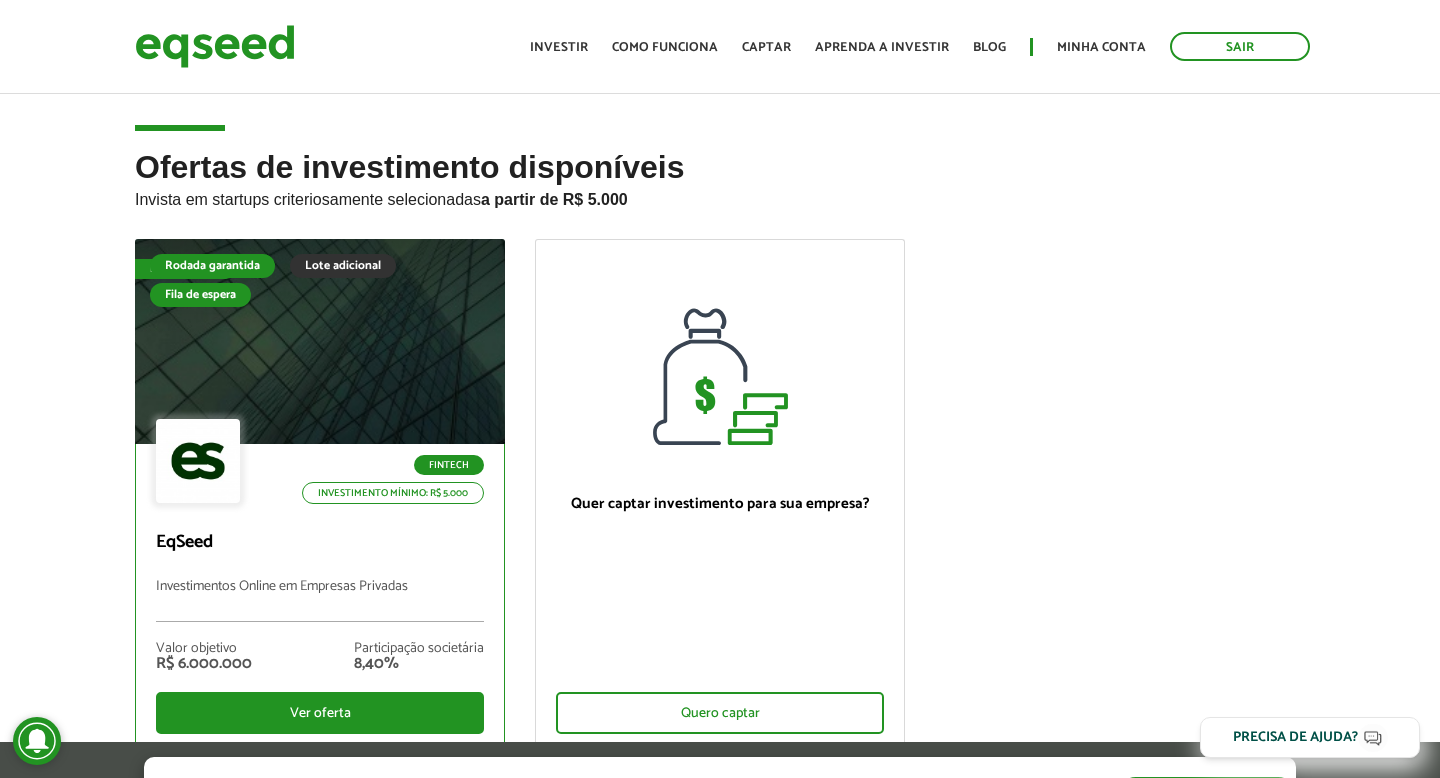 scroll, scrollTop: 0, scrollLeft: 0, axis: both 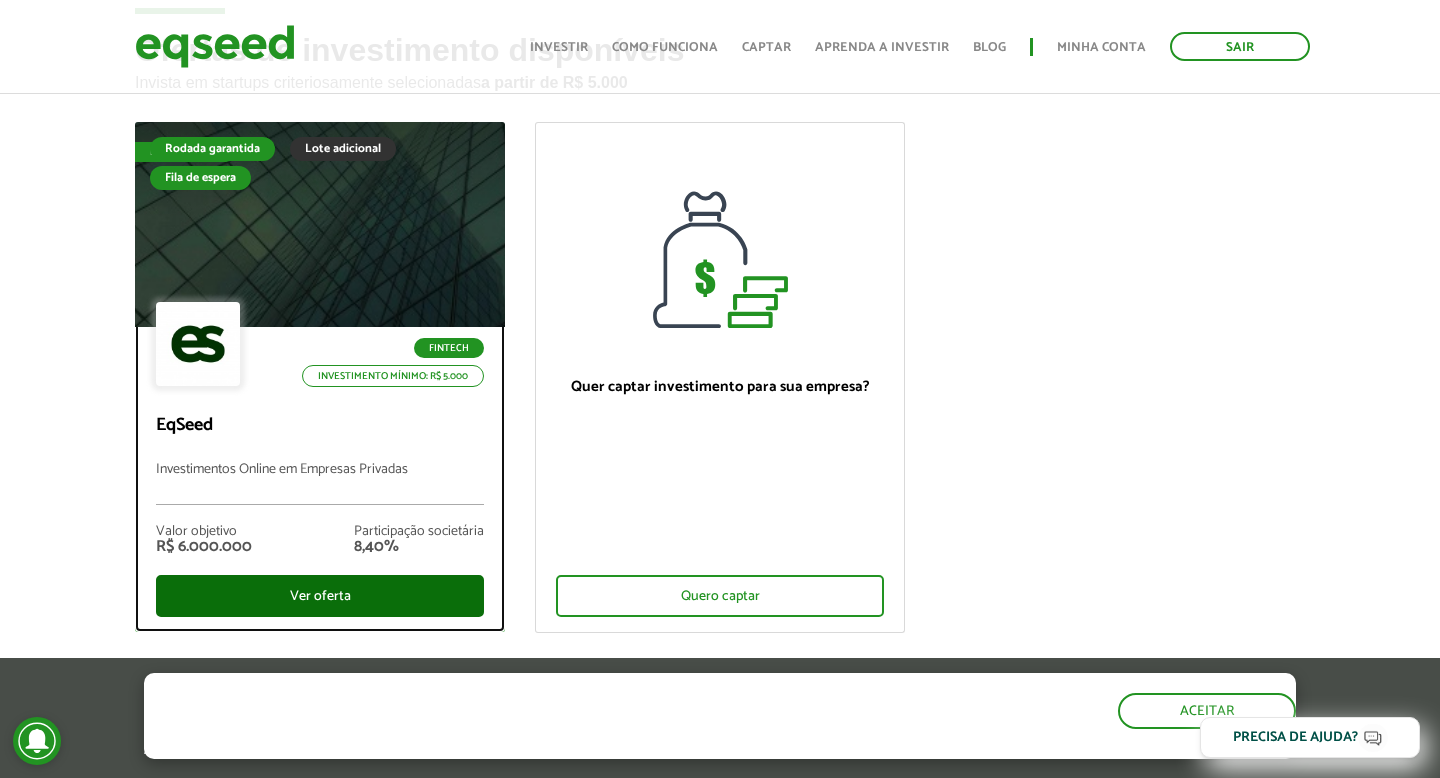 click on "Ver oferta" at bounding box center (320, 596) 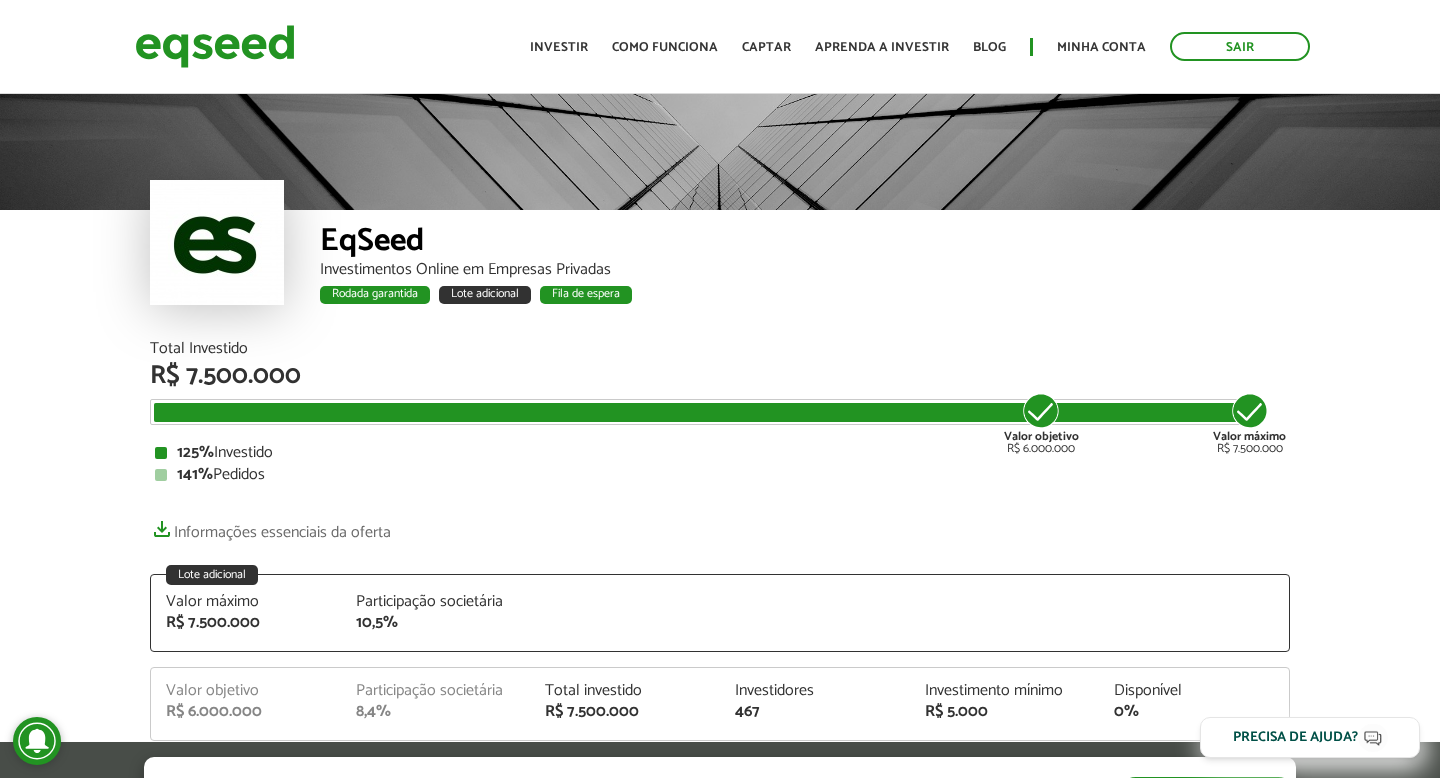 scroll, scrollTop: 0, scrollLeft: 0, axis: both 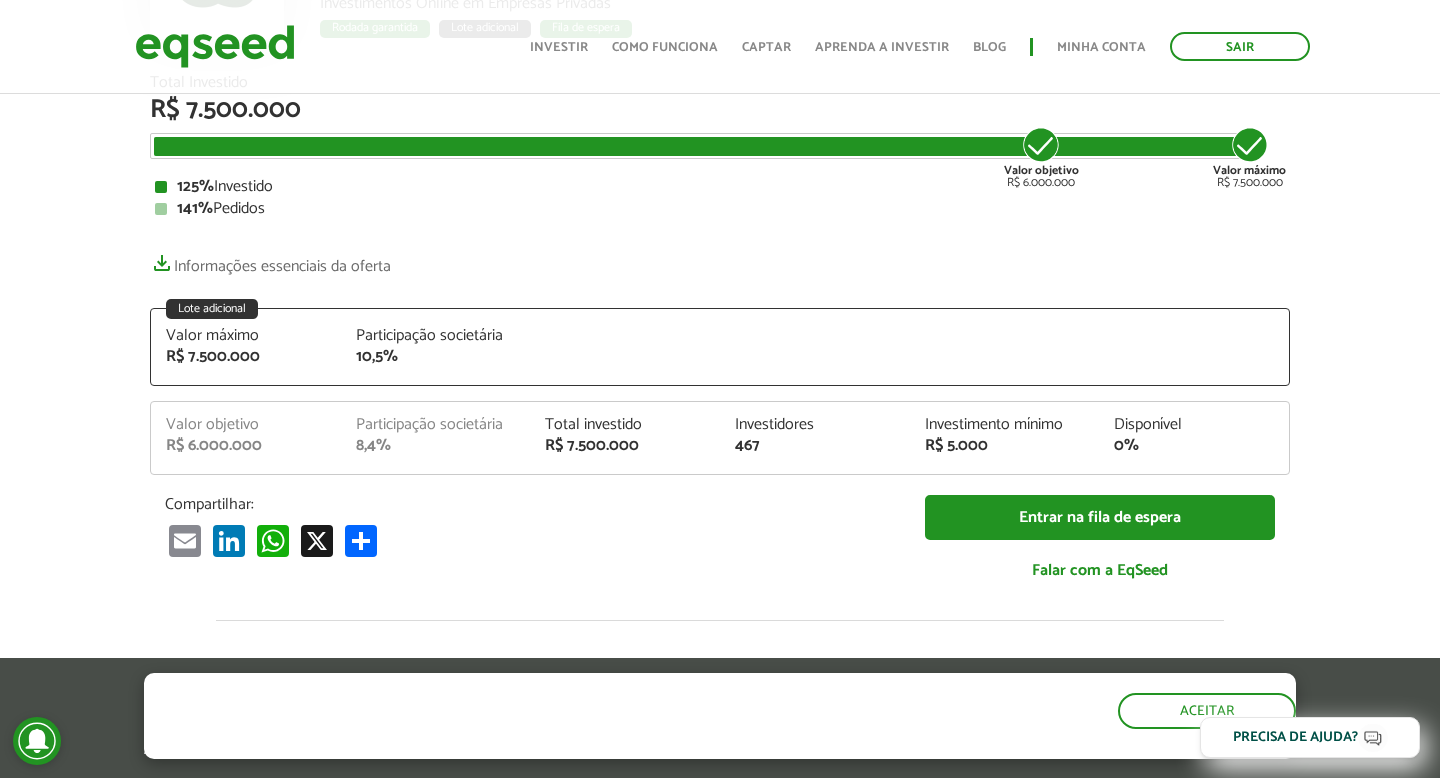 click on "EqSeed
Investimentos Online em Empresas Privadas
Rodada garantida                Lote adicional                Fila de espera
Rodada garantida            Lote adicional            Fila de espera
Total Investido
R$ 7.500.000
Valor objetivo R$ 6.000.000
Valor máximo R$ 7.500.000
125%  Investido
141%  Pedidos
Informações essenciais da oferta
Lote adicional
Valor máximo" at bounding box center [720, 563] 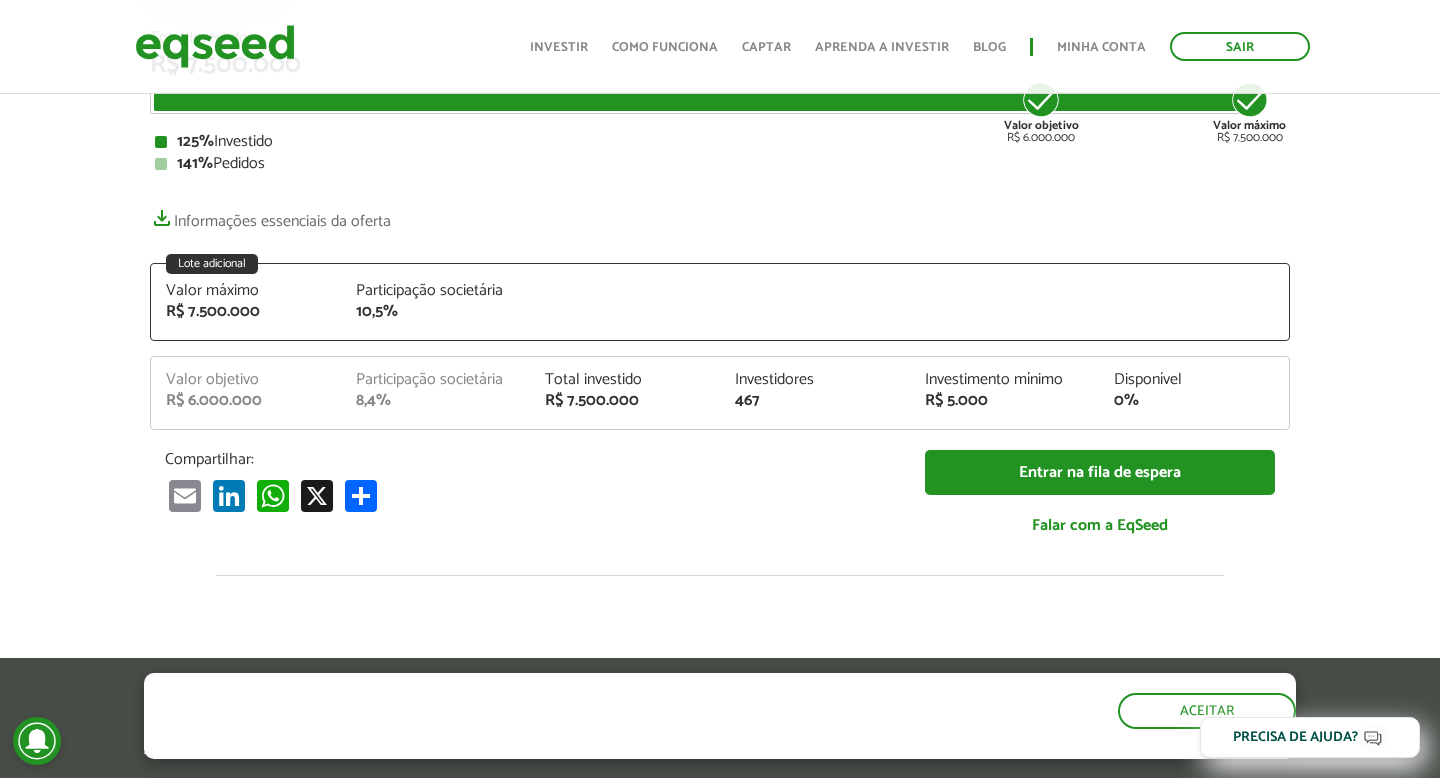 scroll, scrollTop: 310, scrollLeft: 0, axis: vertical 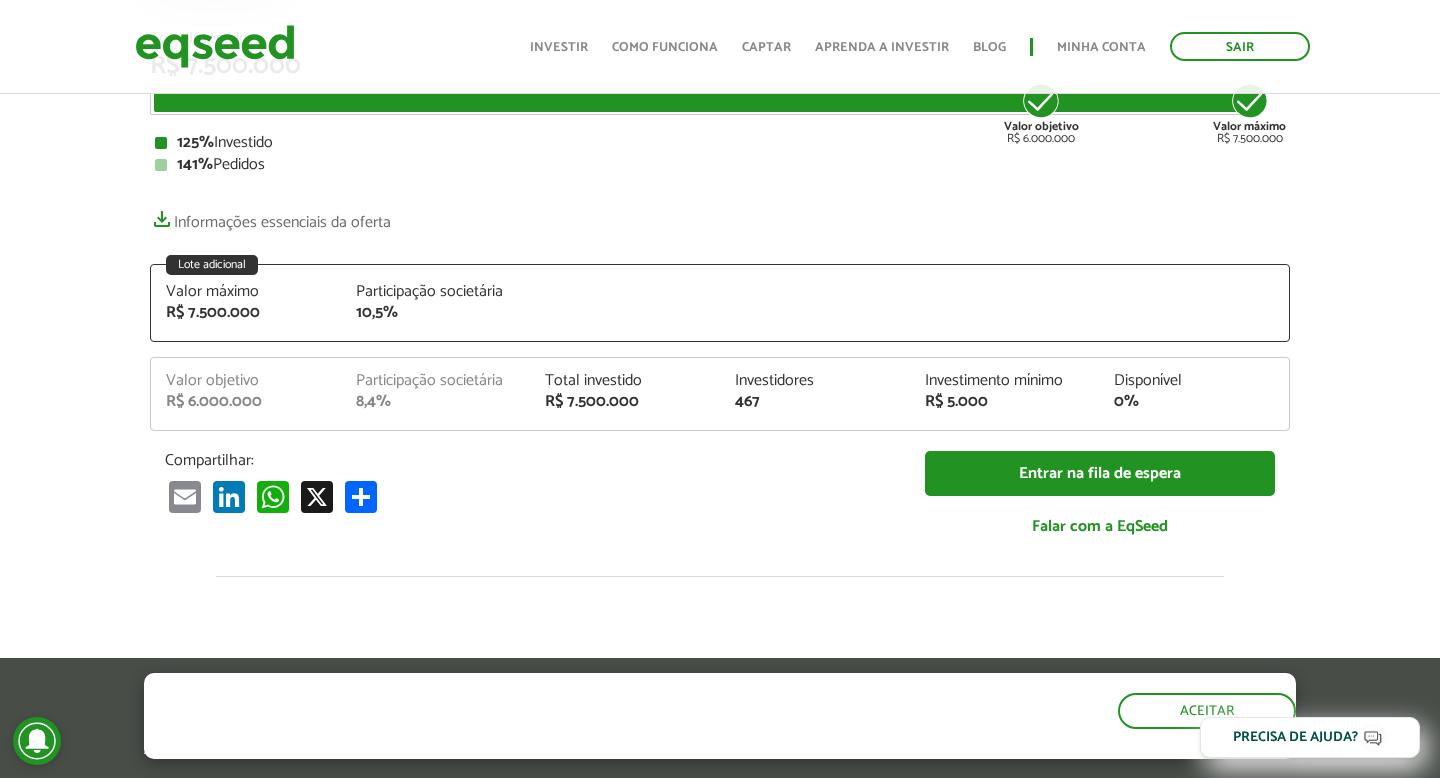 click on "EqSeed
Investimentos Online em Empresas Privadas
Rodada garantida                Lote adicional                Fila de espera
Rodada garantida            Lote adicional            Fila de espera
Total Investido
R$ 7.500.000
Valor objetivo R$ 6.000.000
Valor máximo R$ 7.500.000
125%  Investido
141%  Pedidos
Informações essenciais da oferta
Lote adicional
Valor máximo" at bounding box center (720, 519) 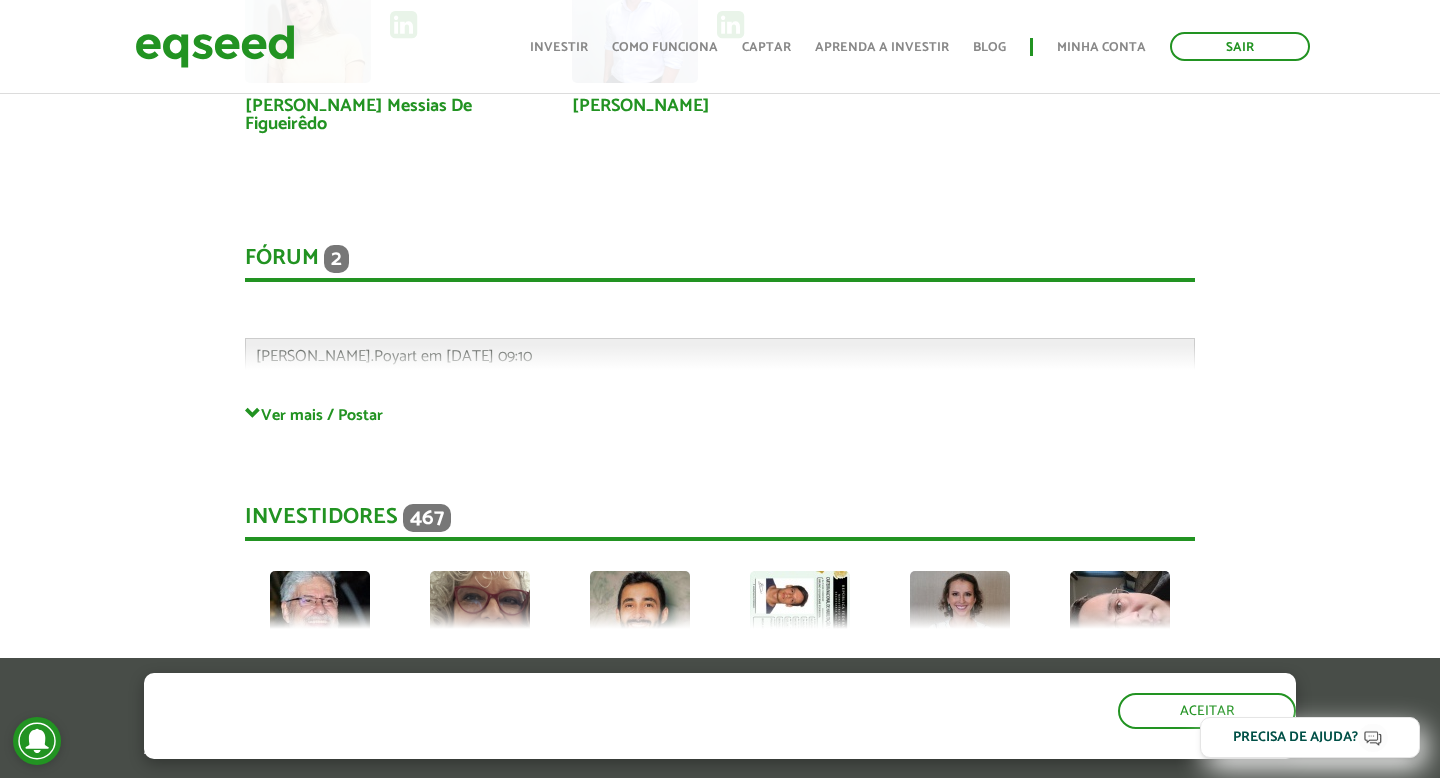 scroll, scrollTop: 5262, scrollLeft: 0, axis: vertical 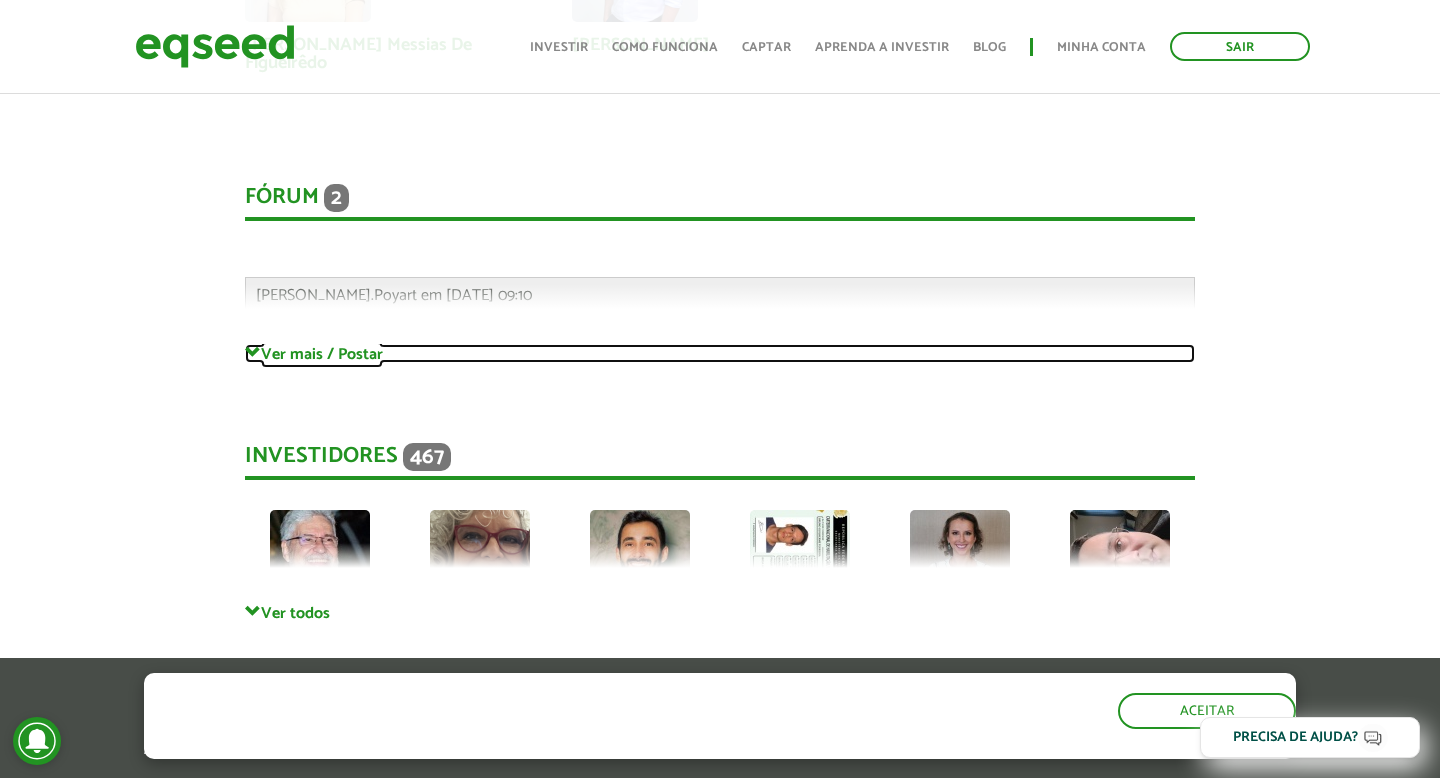 click on "Ver mais / Postar" at bounding box center (720, 353) 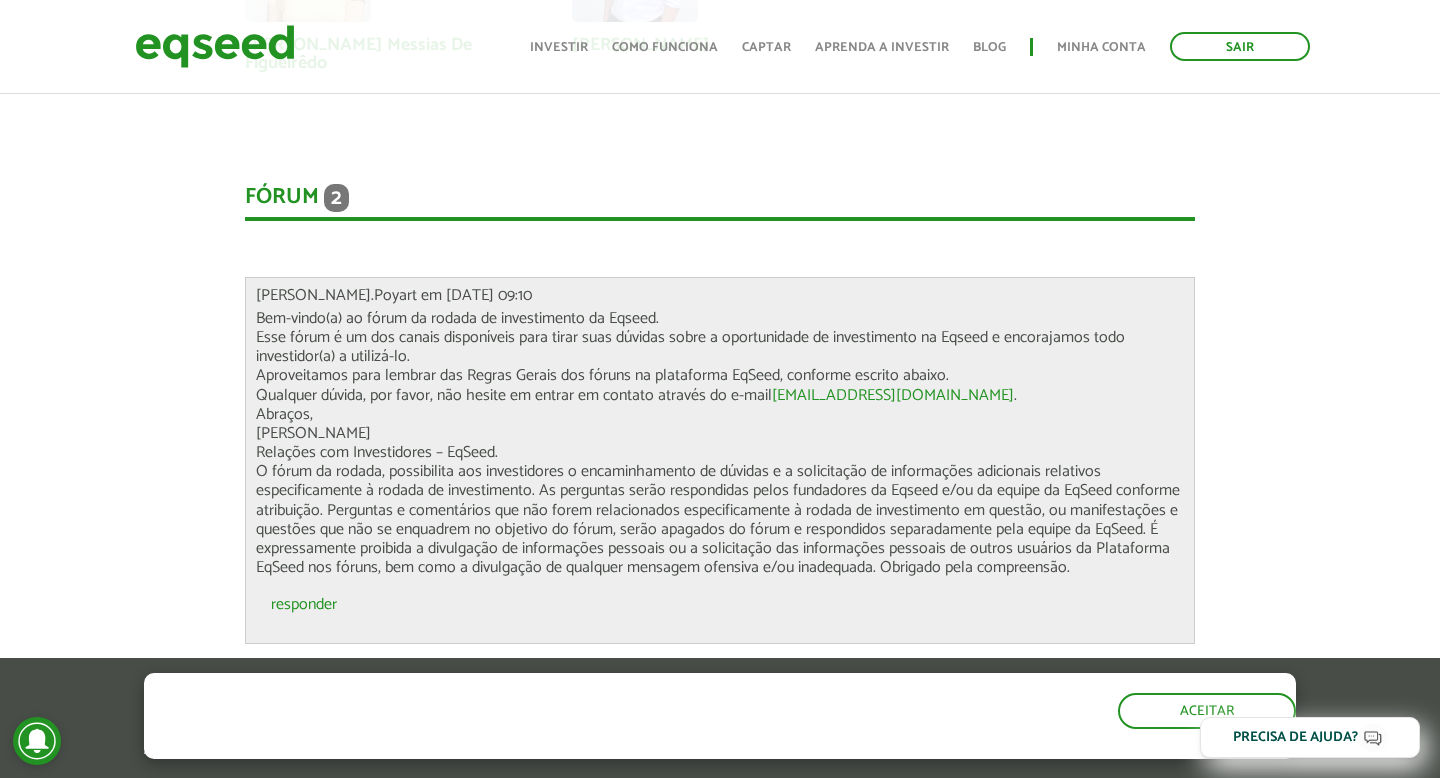 click on "Apresentação aos investidores
BAIXAR APRESENTAÇÃO
[GEOGRAPHIC_DATA]
EqSeed -  Investimentos Online em Empresas Privadas
O Negócio
A  EqSeed   é  uma  plataforma de investime ntos  online   que   conecta investidores  do [GEOGRAPHIC_DATA] inteiro  a startups criteriosamente selecionadas   em  rodadas de investimento de até R$15 milhões.
Por meio da nossa  plataforma, milhares de investidores constr oem  um portfólio diversificado  com  startups criteriosamente selecionadas  n um ambiente digital, seguro e regulado pela CVM (Comissão de Valores Mobiliários) ,  modernizando sua  estratégia de  alocação  patrimonial  com uma classe de ativos  ," at bounding box center (720, -1096) 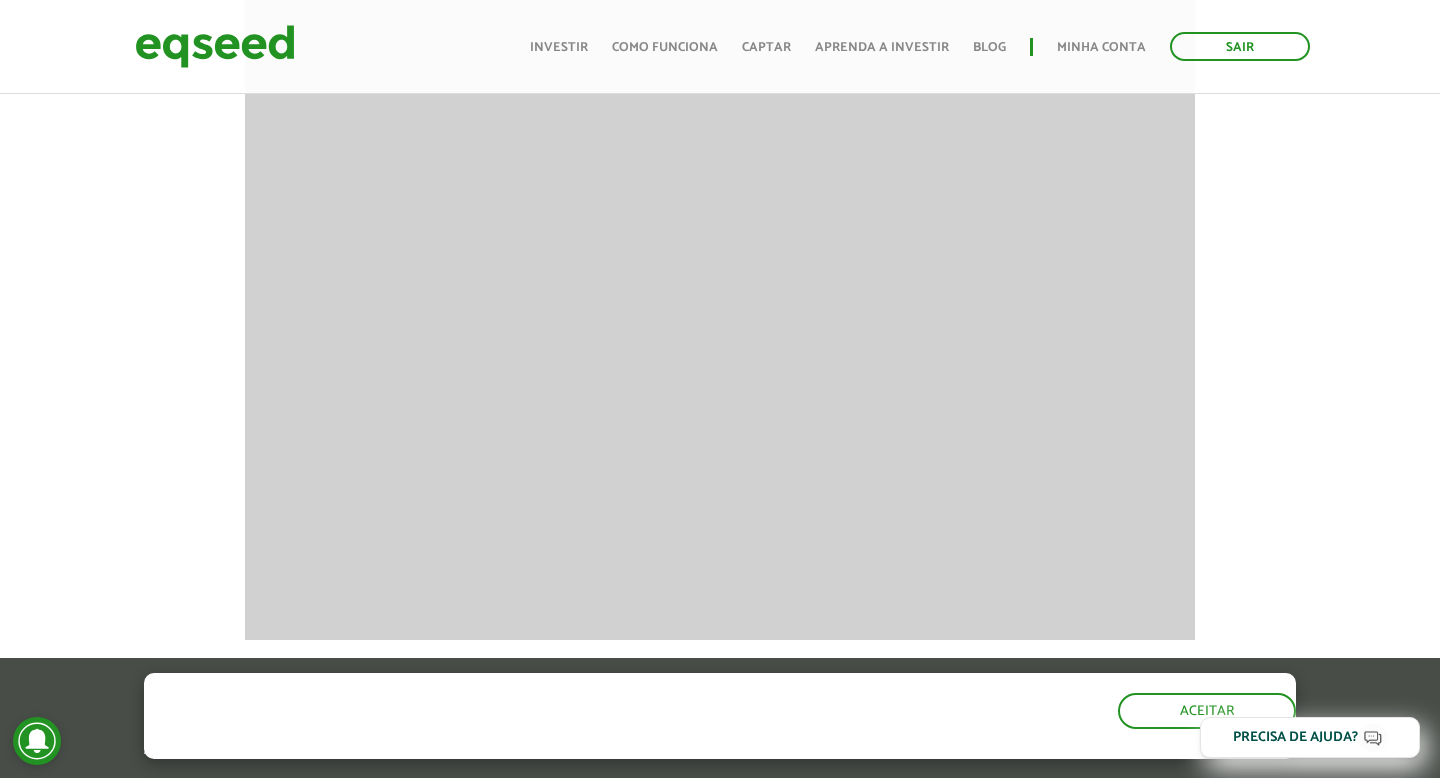 scroll, scrollTop: 1775, scrollLeft: 0, axis: vertical 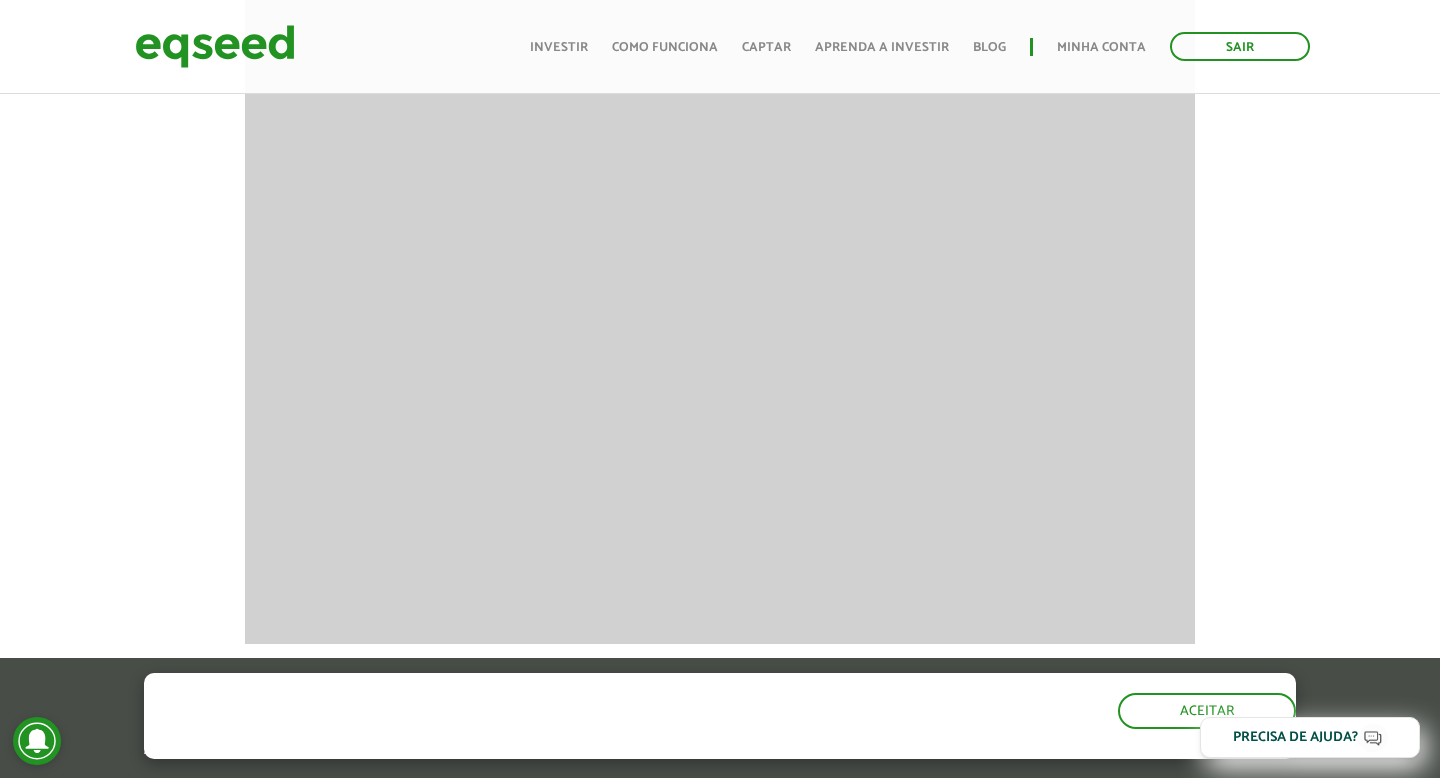 click on "Apresentação aos investidores
BAIXAR APRESENTAÇÃO
[GEOGRAPHIC_DATA]
EqSeed -  Investimentos Online em Empresas Privadas
O Negócio
A  EqSeed   é  uma  plataforma de investime ntos  online   que   conecta investidores  do [GEOGRAPHIC_DATA] inteiro  a startups criteriosamente selecionadas   em  rodadas de investimento de até R$15 milhões.
Por meio da nossa  plataforma, milhares de investidores constr oem  um portfólio diversificado  com  startups criteriosamente selecionadas  n um ambiente digital, seguro e regulado pela CVM (Comissão de Valores Mobiliários) ,  modernizando sua  estratégia de  alocação  patrimonial  com uma classe de ativos  ," at bounding box center [720, 2391] 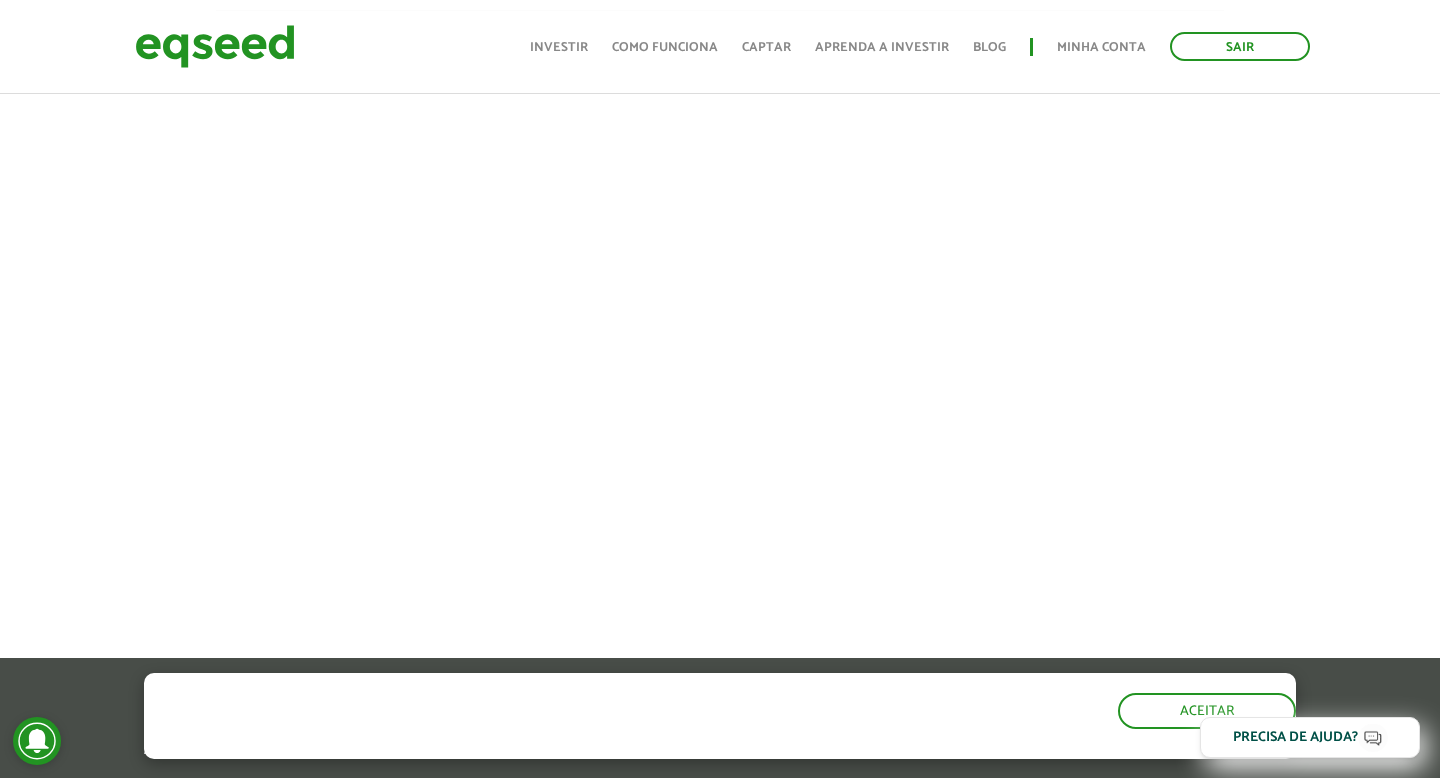 scroll, scrollTop: 644, scrollLeft: 0, axis: vertical 